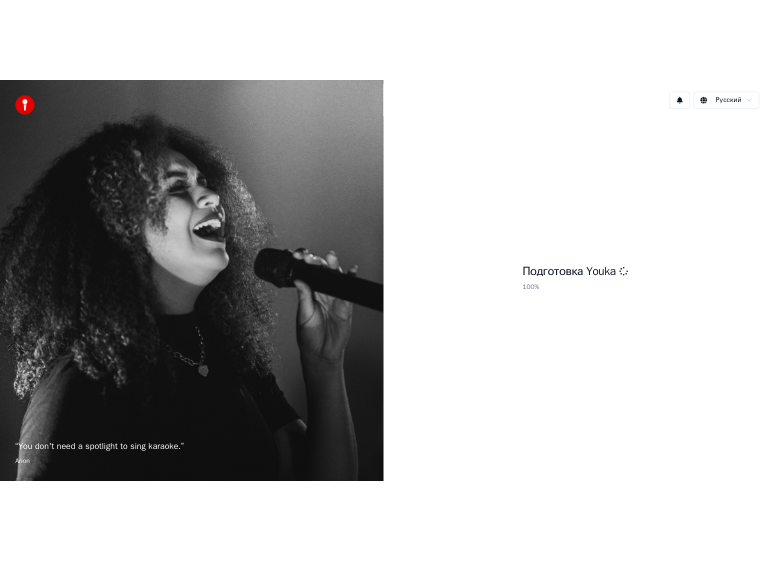 scroll, scrollTop: 0, scrollLeft: 0, axis: both 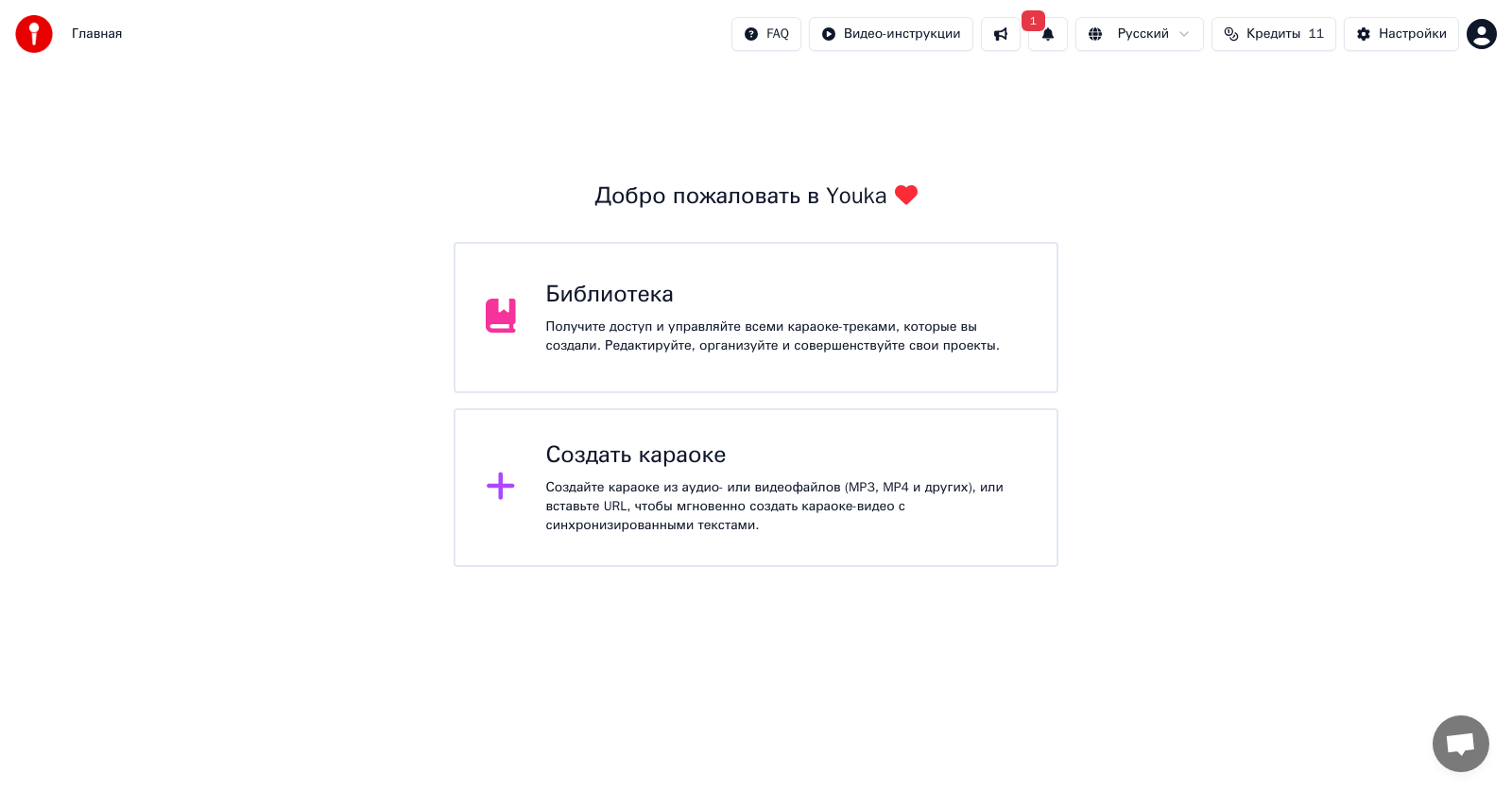 click on "1" at bounding box center (1048, 34) 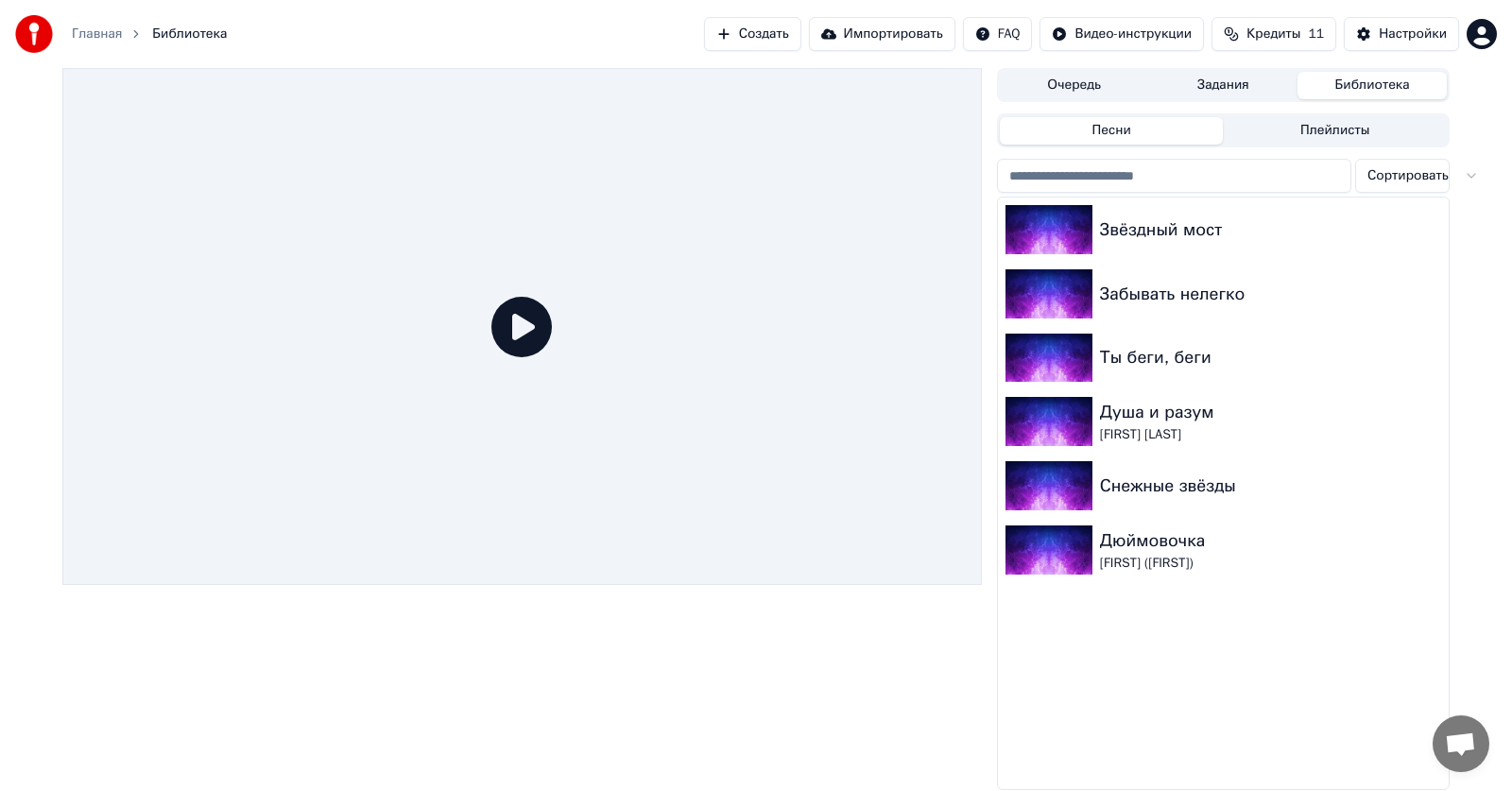 click 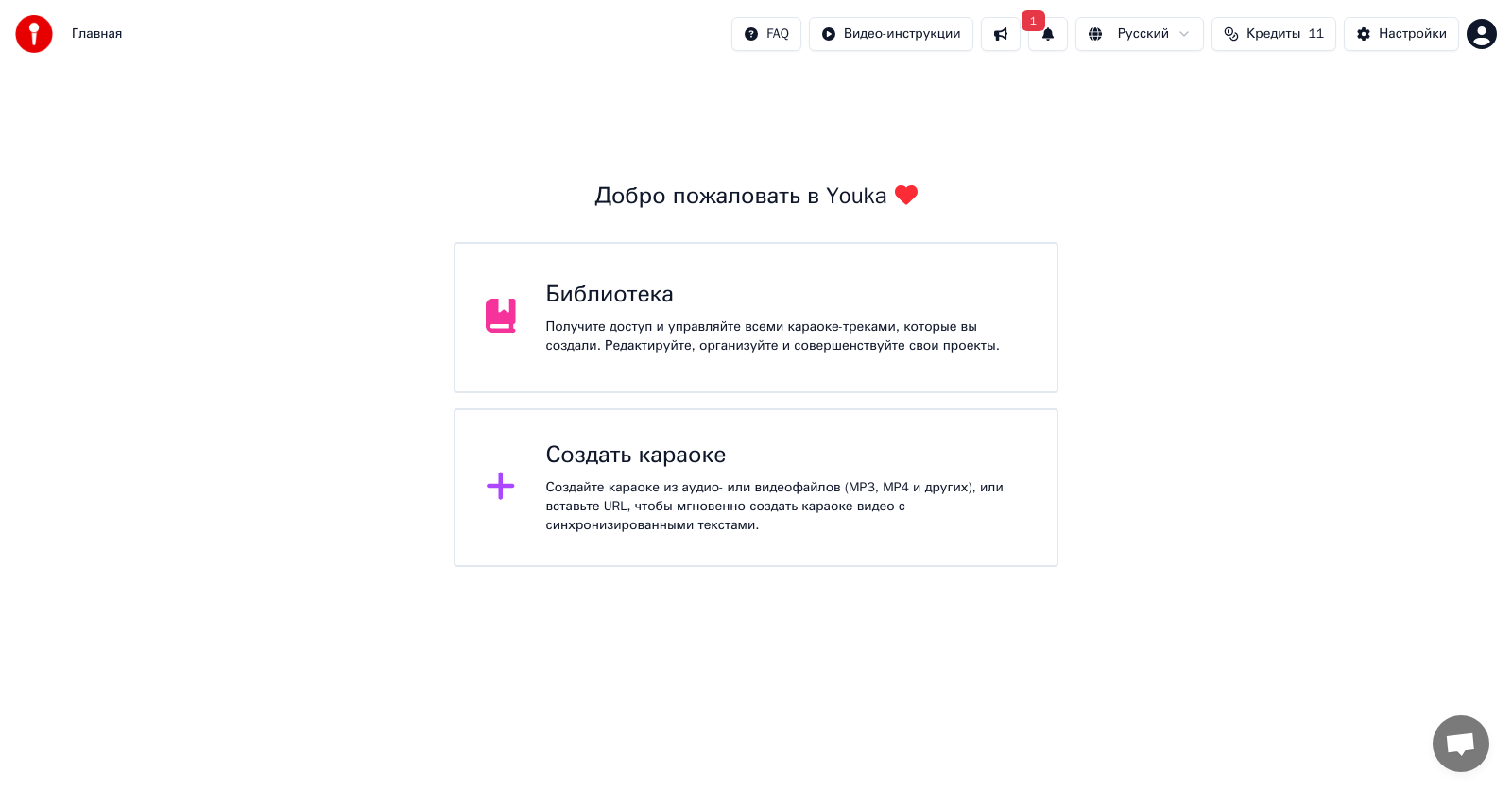 click on "Создайте караоке из аудио- или видеофайлов (MP3, MP4 и других), или вставьте URL, чтобы мгновенно создать караоке-видео с синхронизированными текстами." at bounding box center [786, 507] 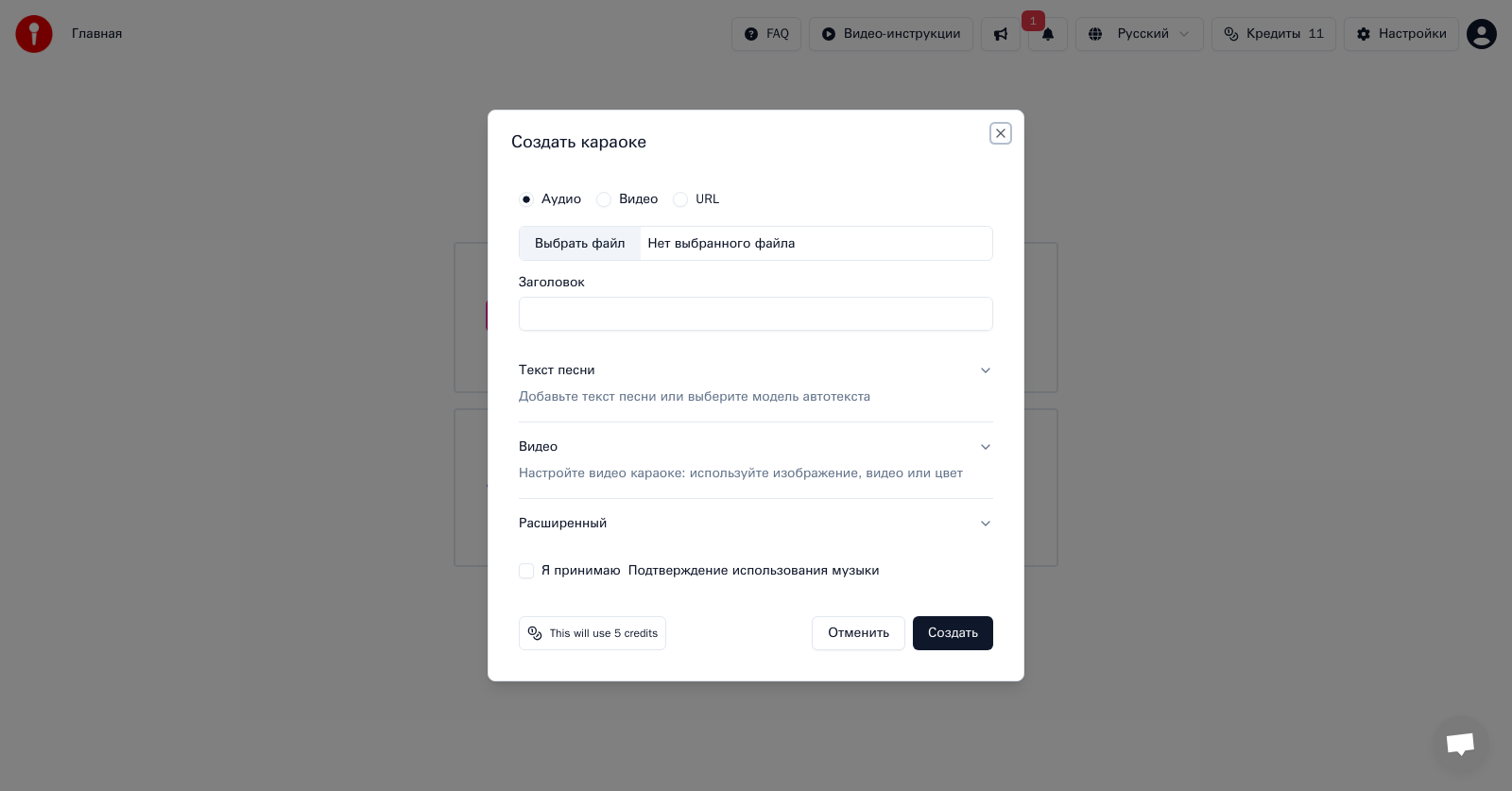 click on "Close" at bounding box center (1001, 133) 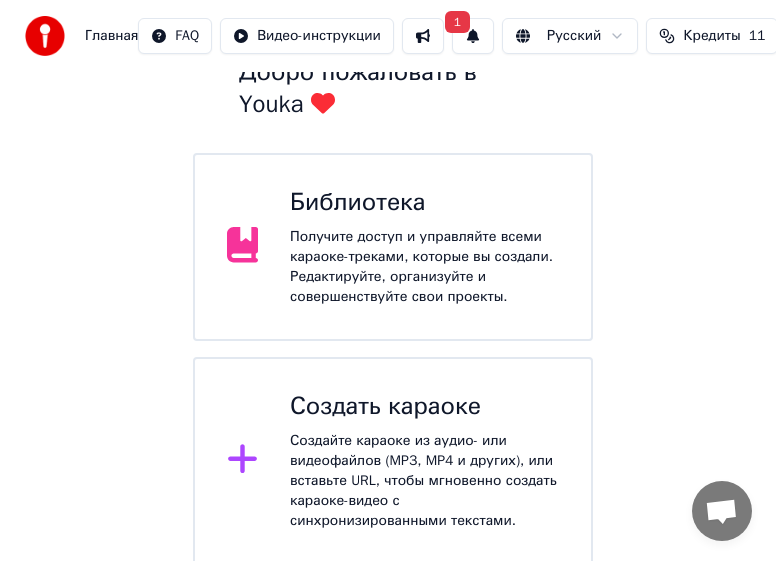 scroll, scrollTop: 139, scrollLeft: 0, axis: vertical 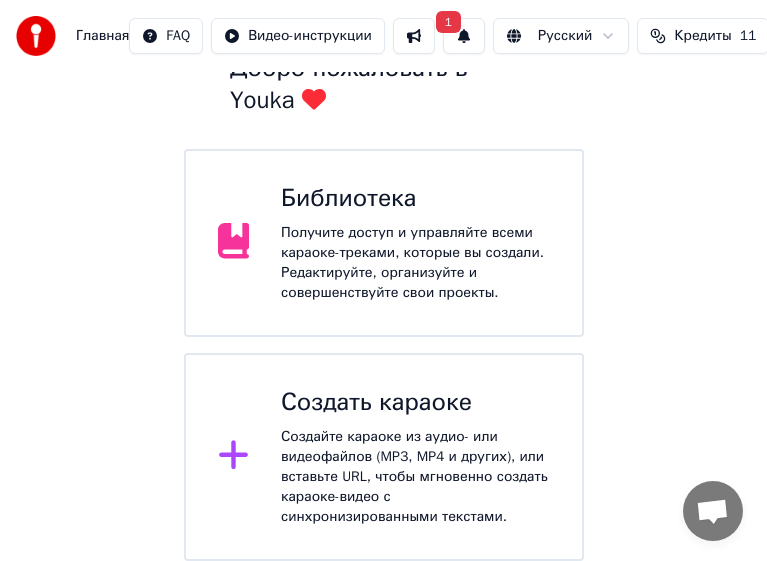 click on "Создайте караоке из аудио- или видеофайлов (MP3, MP4 и других), или вставьте URL, чтобы мгновенно создать караоке-видео с синхронизированными текстами." at bounding box center (415, 477) 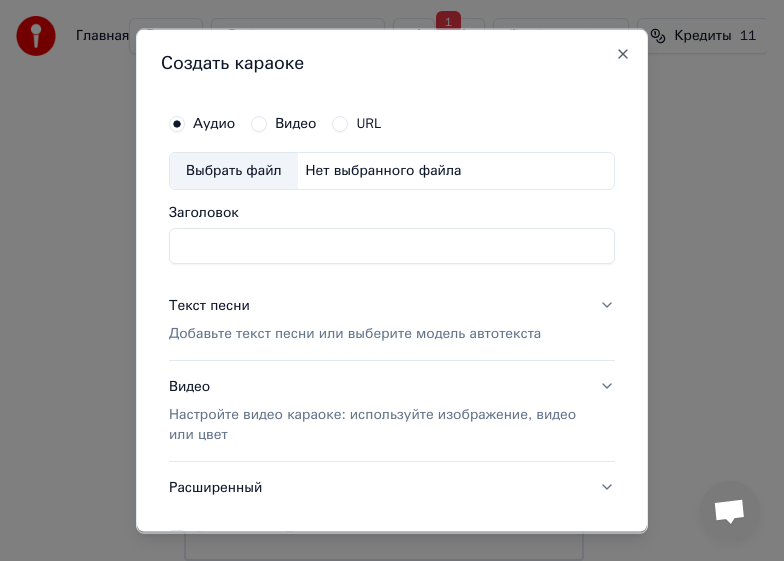 click on "Выбрать файл" at bounding box center (234, 170) 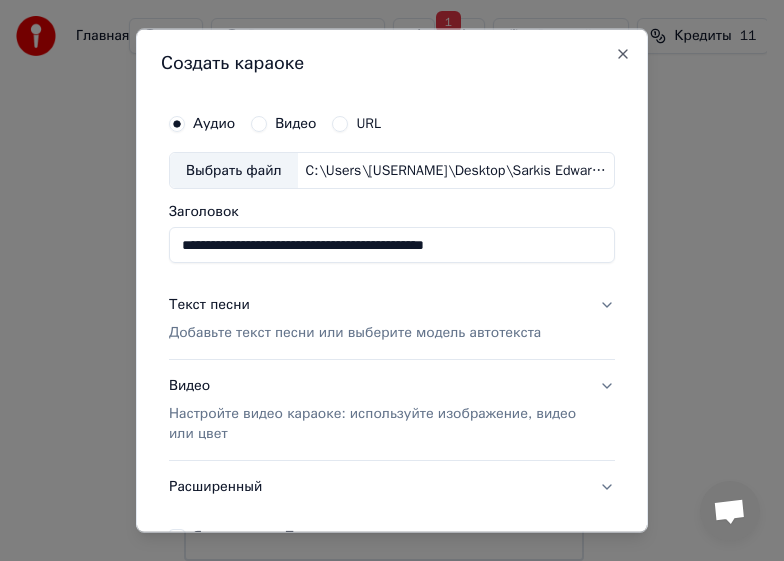 click on "**********" at bounding box center (392, 245) 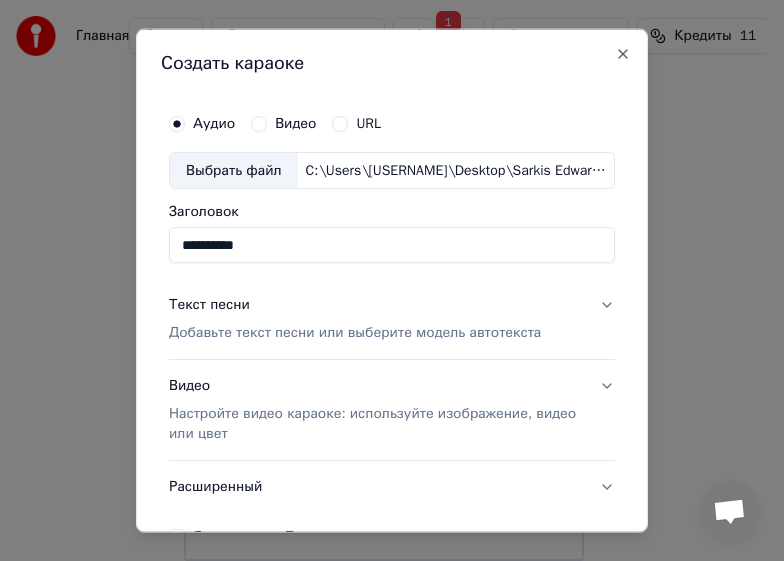 type on "*********" 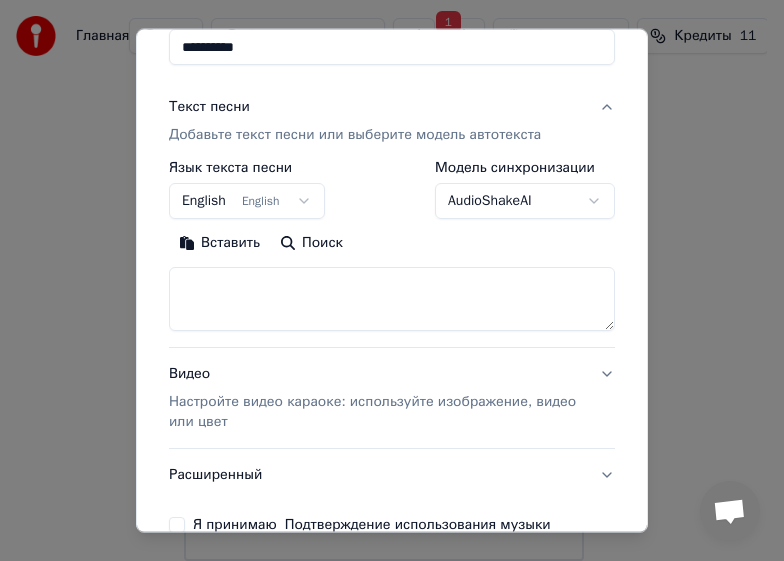 scroll, scrollTop: 200, scrollLeft: 0, axis: vertical 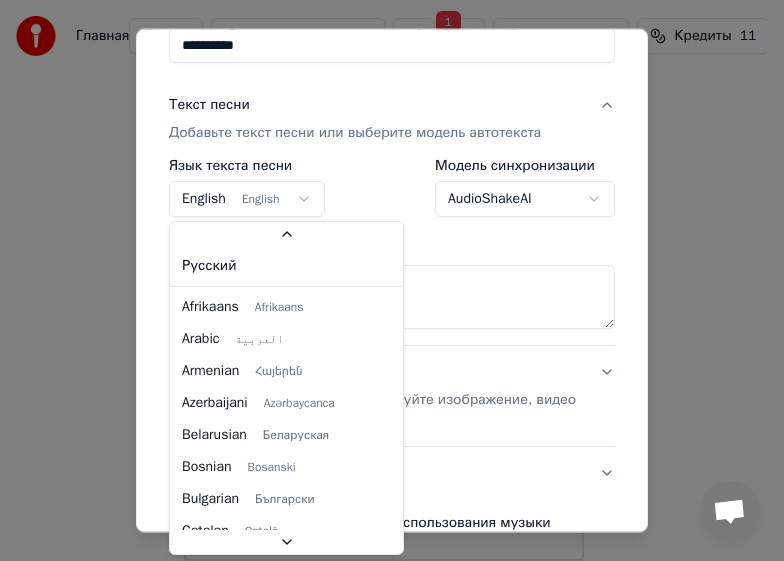 click on "Главная FAQ Видео-инструкции 1 Русский Кредиты 11 Настройки Добро пожаловать в Youka Библиотека Получите доступ и управляйте всеми караоке-треками, которые вы создали. Редактируйте, организуйте и совершенствуйте свои проекты. Создать караоке Создайте караоке из аудио- или видеофайлов (MP3, MP4 и других), или вставьте URL, чтобы мгновенно создать караоке-видео с синхронизированными текстами. Создать караоке Аудио Видео URL Выбрать файл C:\Users\[USERNAME]\Desktop\Sarkis Edwards feat. David Argunetta - Иероглифы.mp3 Заголовок ********* Текст песни Добавьте текст песни или выберите модель автотекста English" at bounding box center (383, 211) 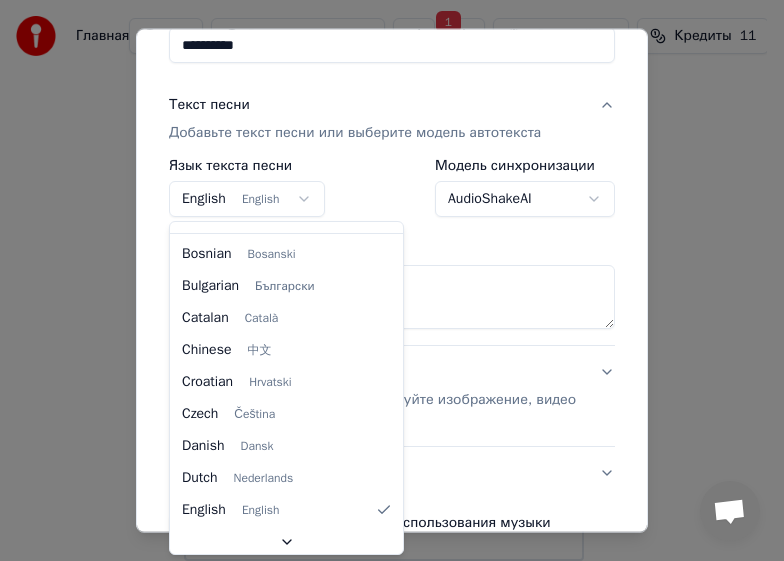 scroll, scrollTop: 0, scrollLeft: 0, axis: both 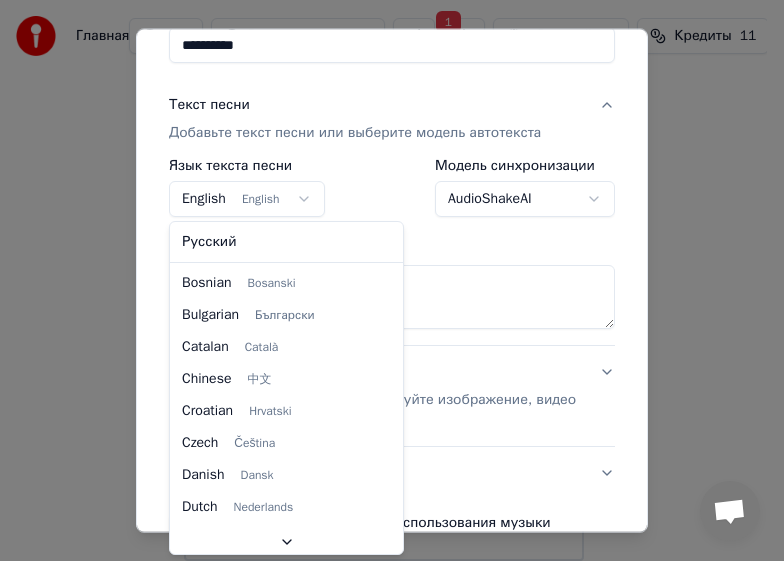 select on "**" 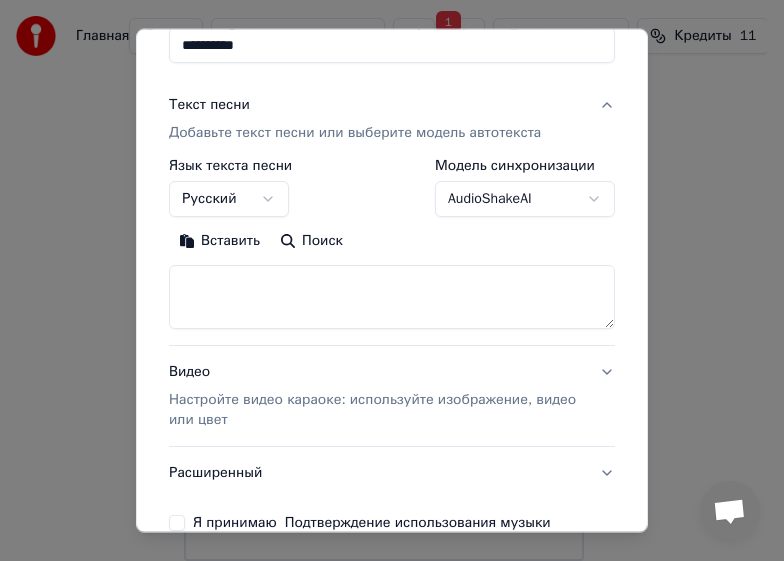 click on "Вставить" at bounding box center (219, 241) 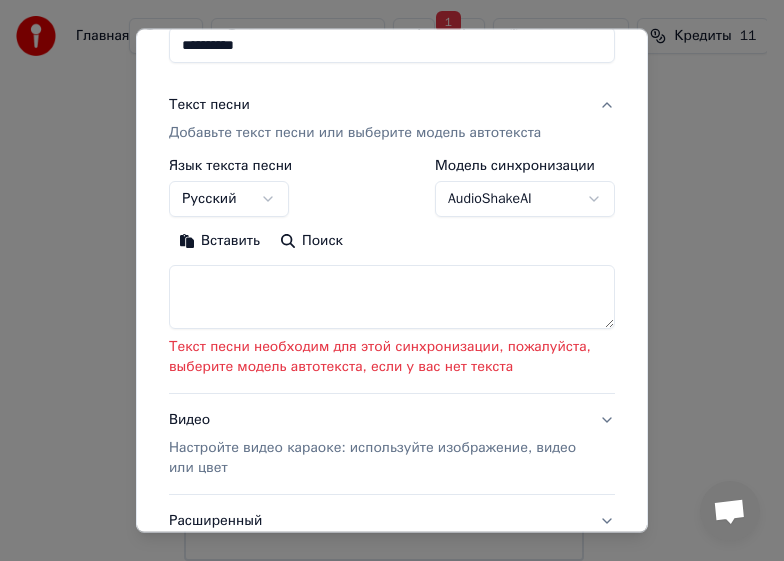 click on "Поиск" at bounding box center (311, 241) 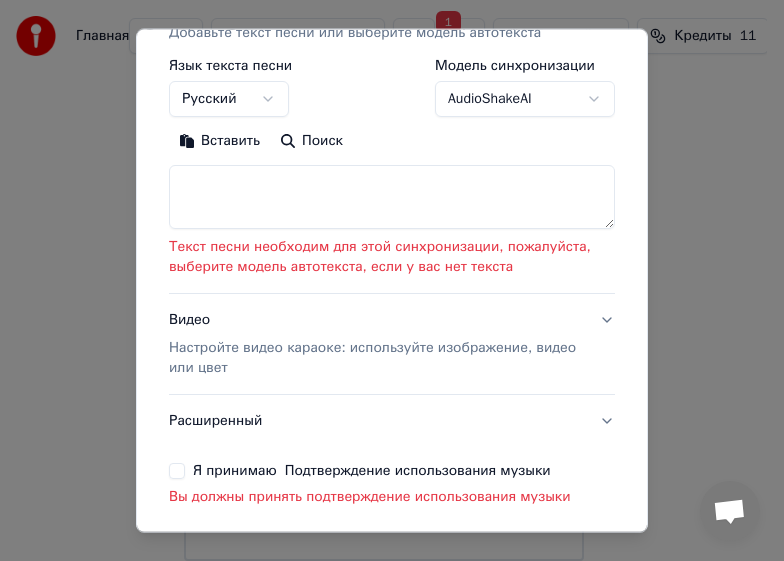 scroll, scrollTop: 383, scrollLeft: 0, axis: vertical 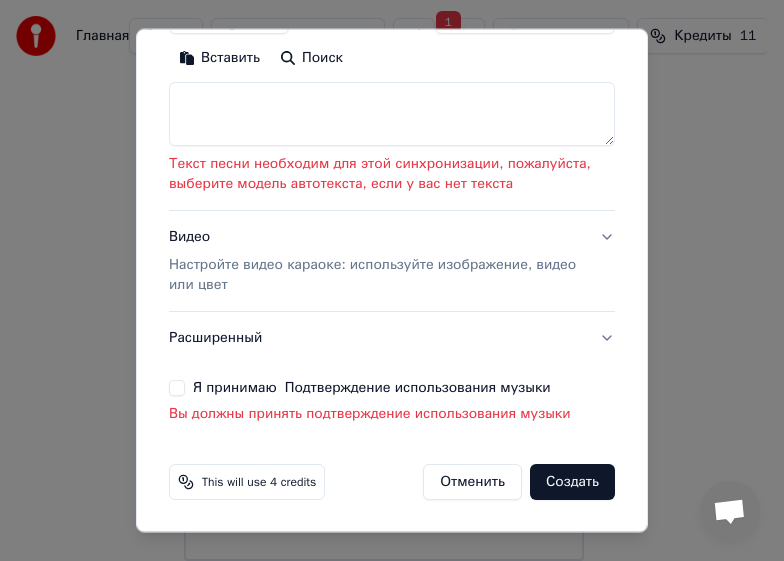 click on "Видео Настройте видео караоке: используйте изображение, видео или цвет" at bounding box center (376, 261) 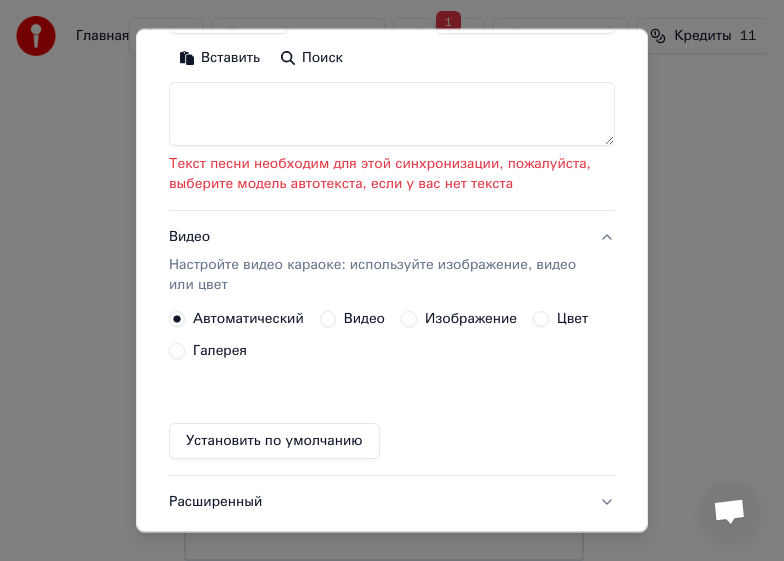 scroll, scrollTop: 313, scrollLeft: 0, axis: vertical 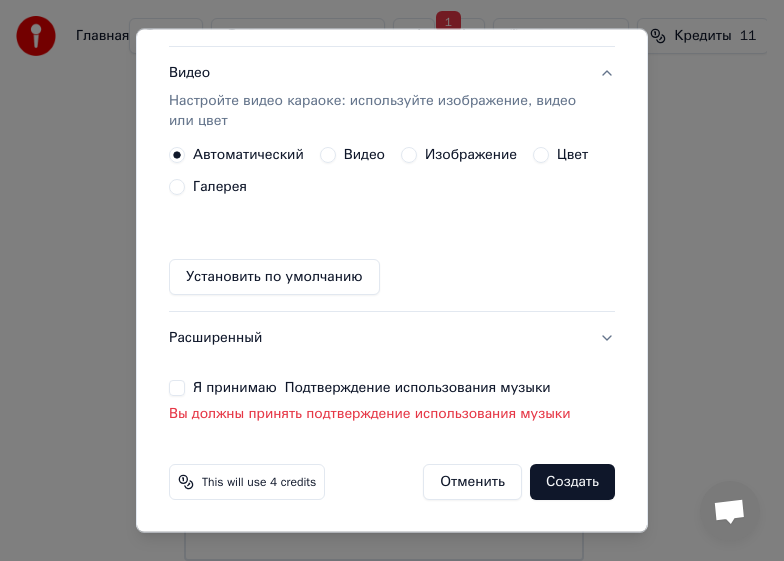 click on "Видео" at bounding box center (352, 155) 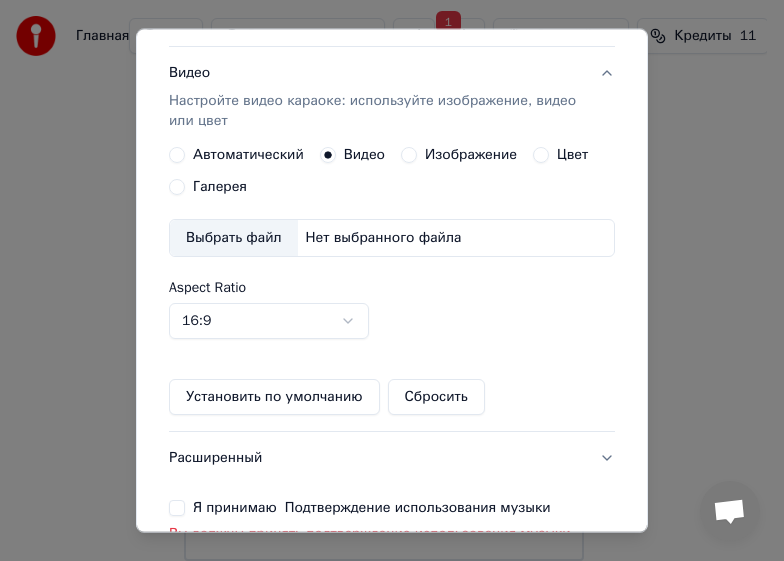 click on "Выбрать файл" at bounding box center [234, 238] 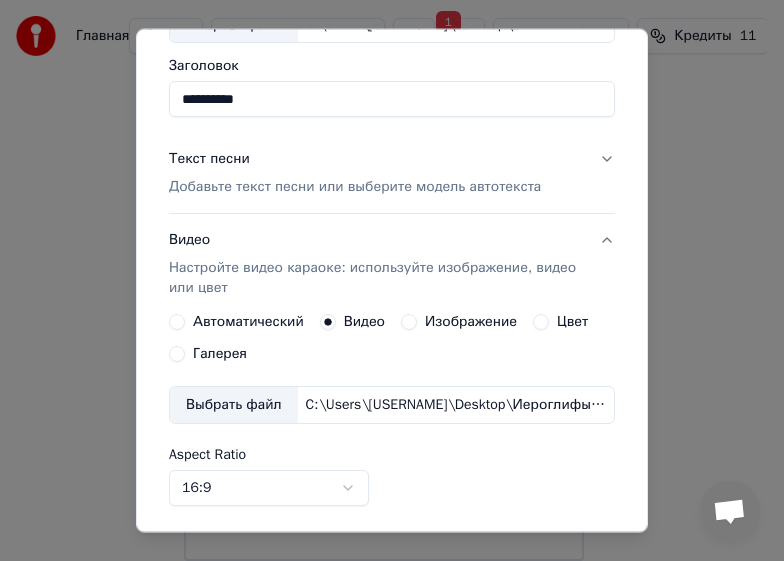 scroll, scrollTop: 113, scrollLeft: 0, axis: vertical 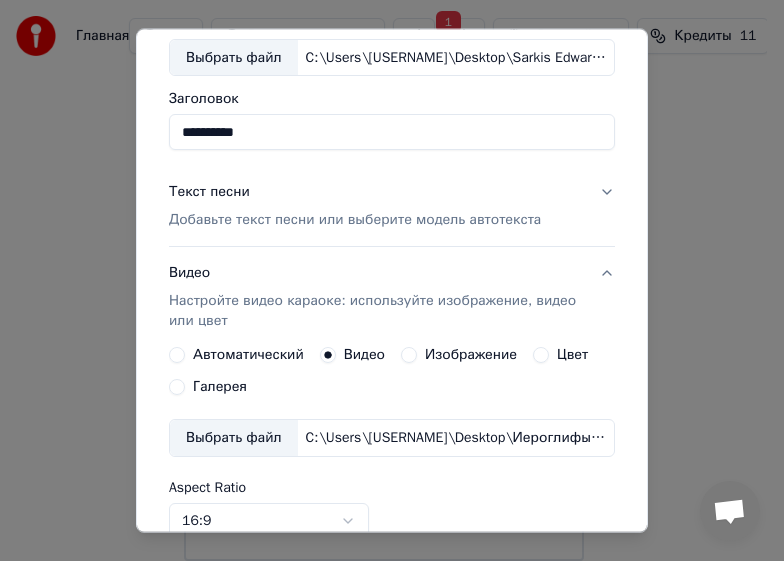 click on "Текст песни" at bounding box center [209, 192] 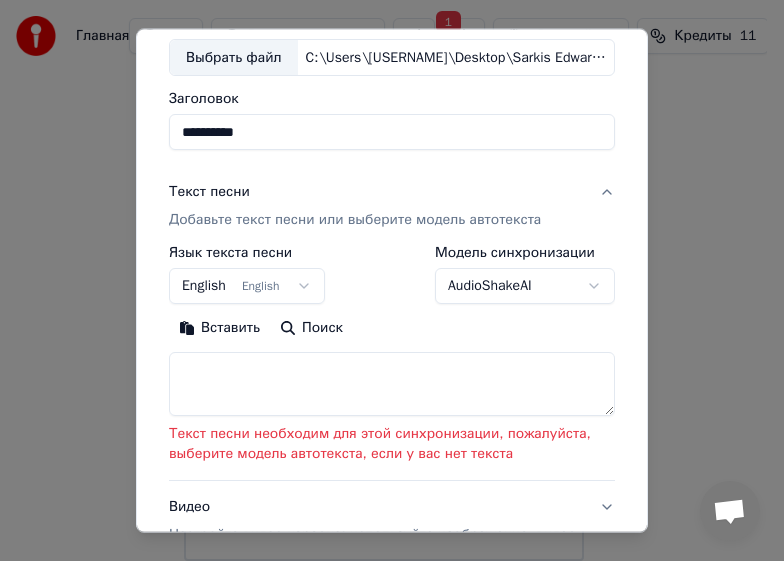 click on "Главная FAQ Видео-инструкции 1 Русский Кредиты 11 Настройки Добро пожаловать в Youka Библиотека Получите доступ и управляйте всеми караоке-треками, которые вы создали. Редактируйте, организуйте и совершенствуйте свои проекты. Создать караоке Создайте караоке из аудио- или видеофайлов (MP3, MP4 и других), или вставьте URL, чтобы мгновенно создать караоке-видео с синхронизированными текстами. Создать караоке Аудио Видео URL Выбрать файл C:\Users\[USERNAME]\Desktop\Sarkis Edwards feat. David Argunetta - Иероглифы.mp3 Заголовок ********* Текст песни Добавьте текст песни или выберите модель автотекста English" at bounding box center [383, 211] 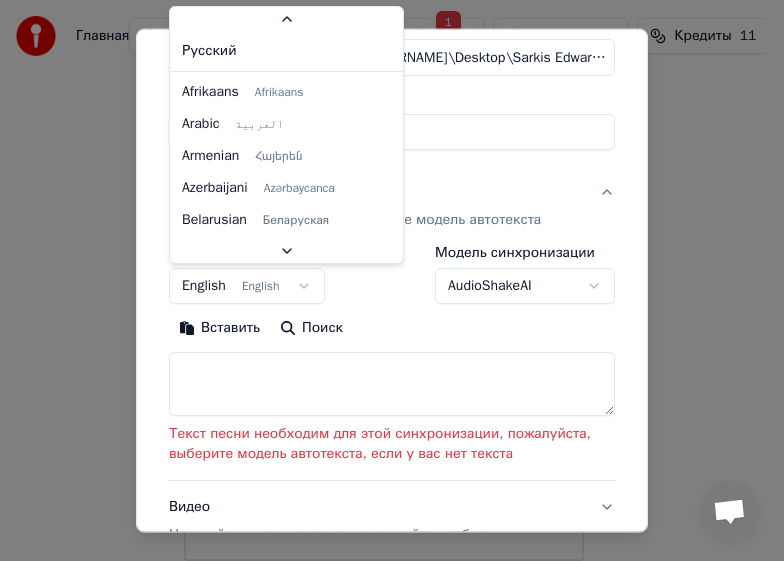 scroll, scrollTop: 125, scrollLeft: 0, axis: vertical 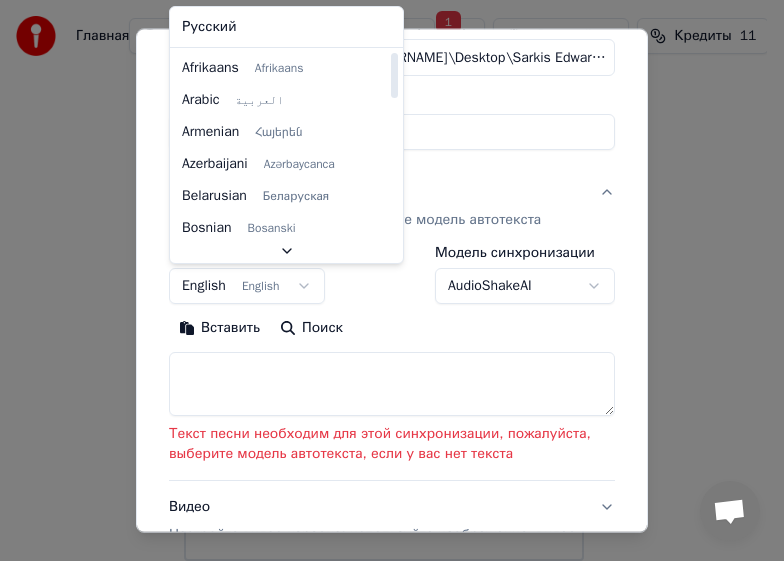 select on "**" 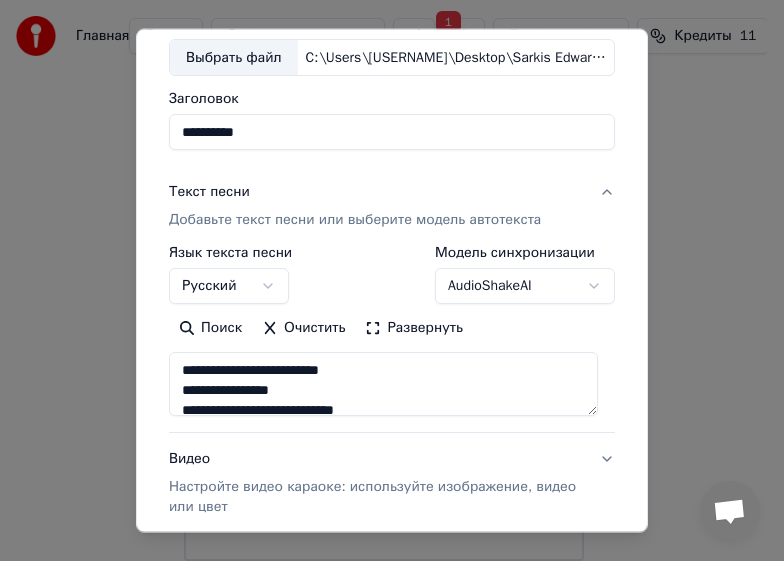 type on "**********" 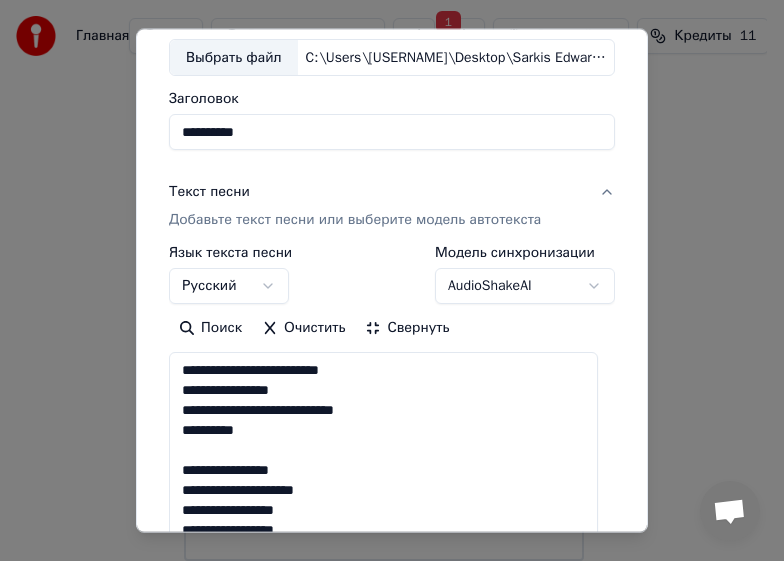 scroll, scrollTop: 213, scrollLeft: 0, axis: vertical 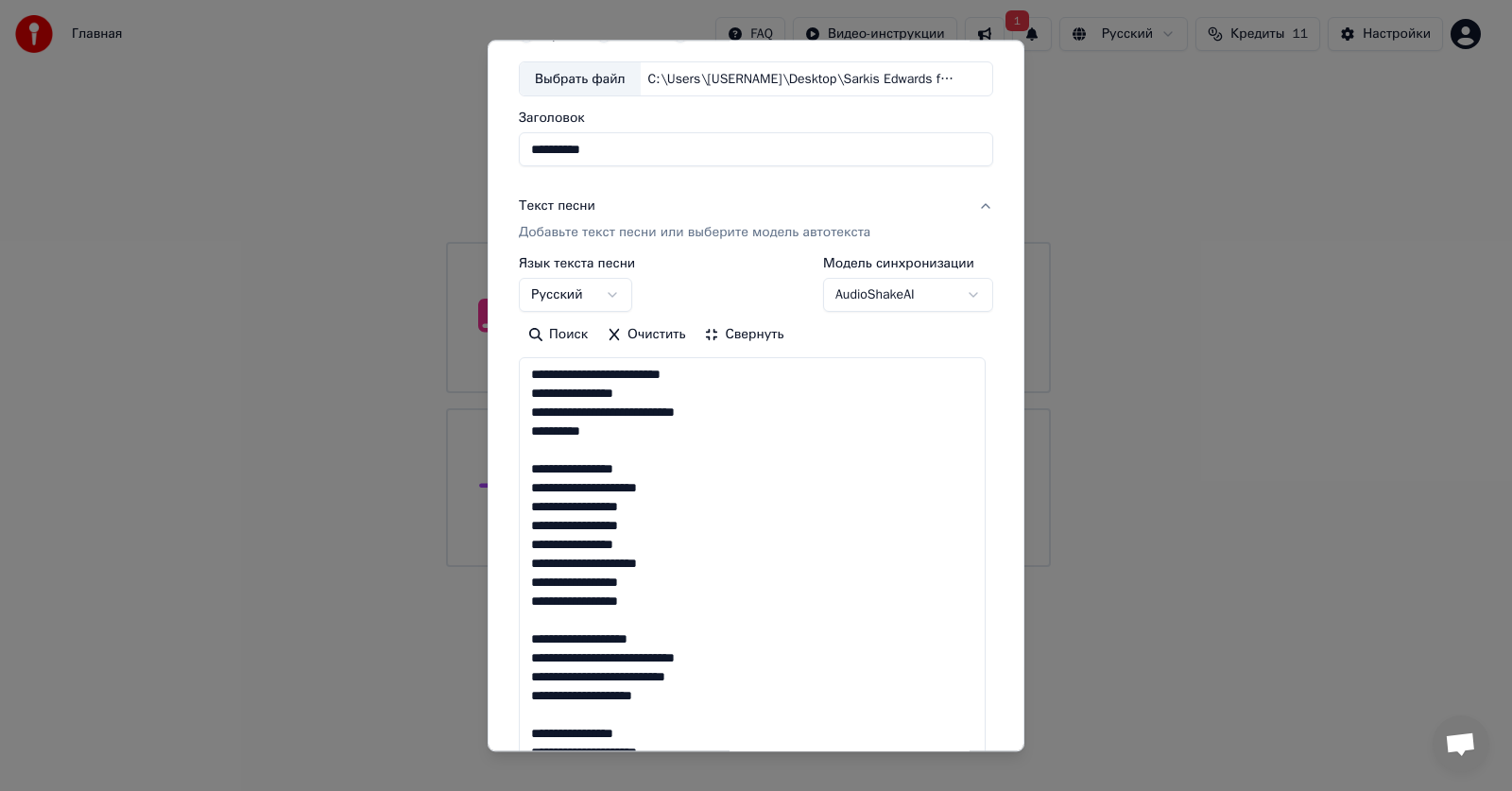 click on "Свернуть" at bounding box center [744, 335] 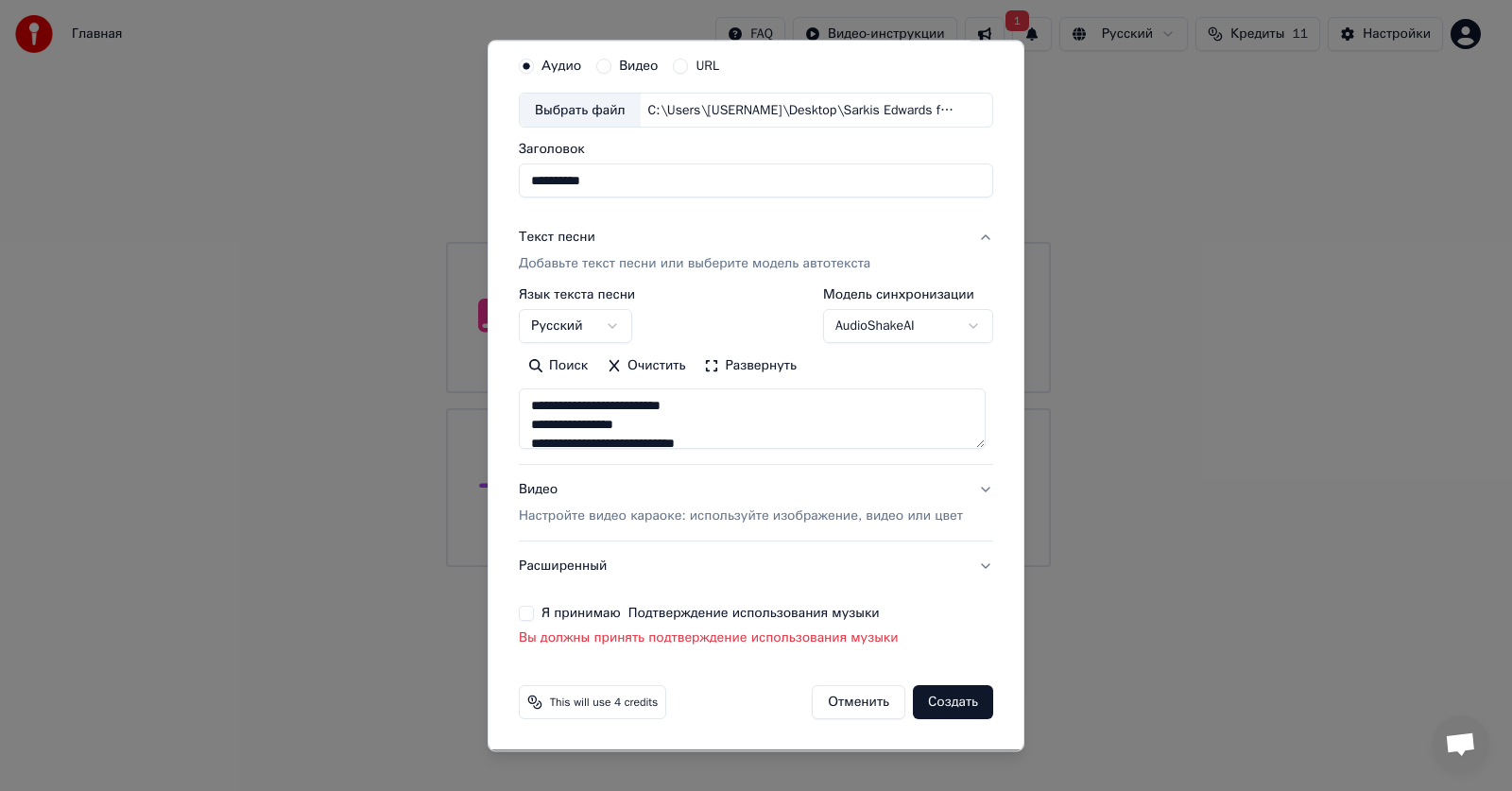 scroll, scrollTop: 63, scrollLeft: 0, axis: vertical 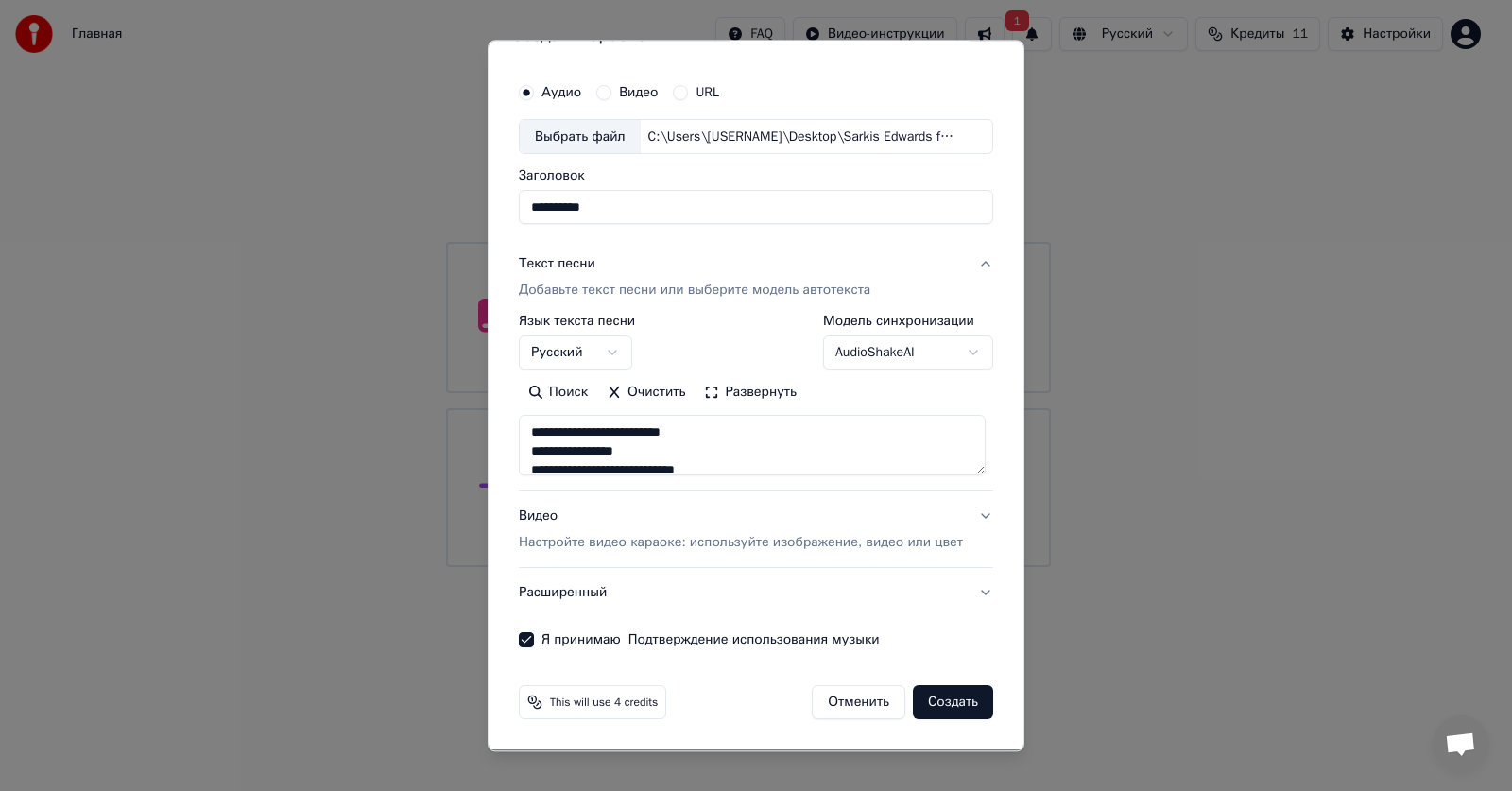 click on "Создать" at bounding box center (953, 703) 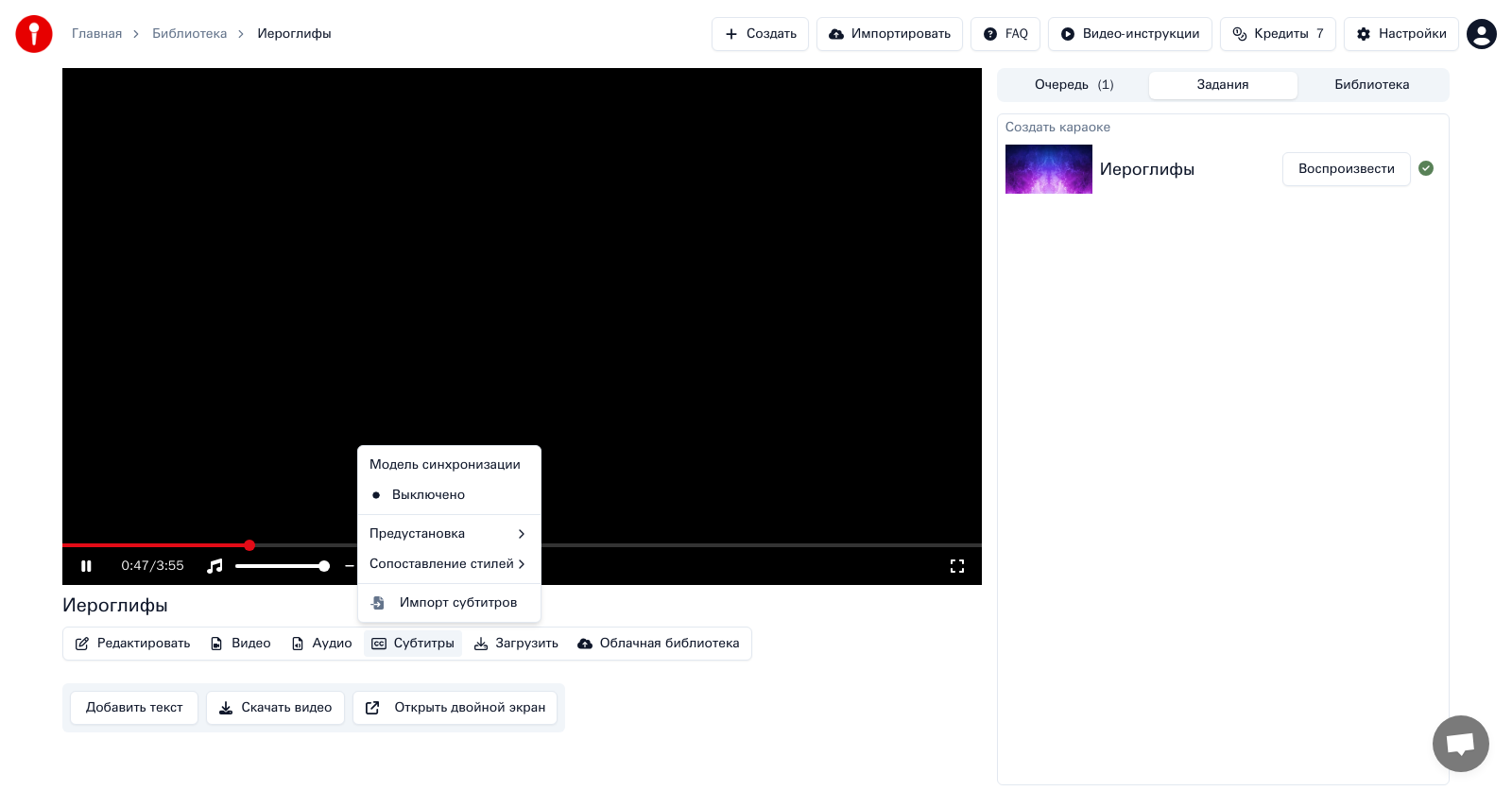 click on "Субтитры" at bounding box center [413, 644] 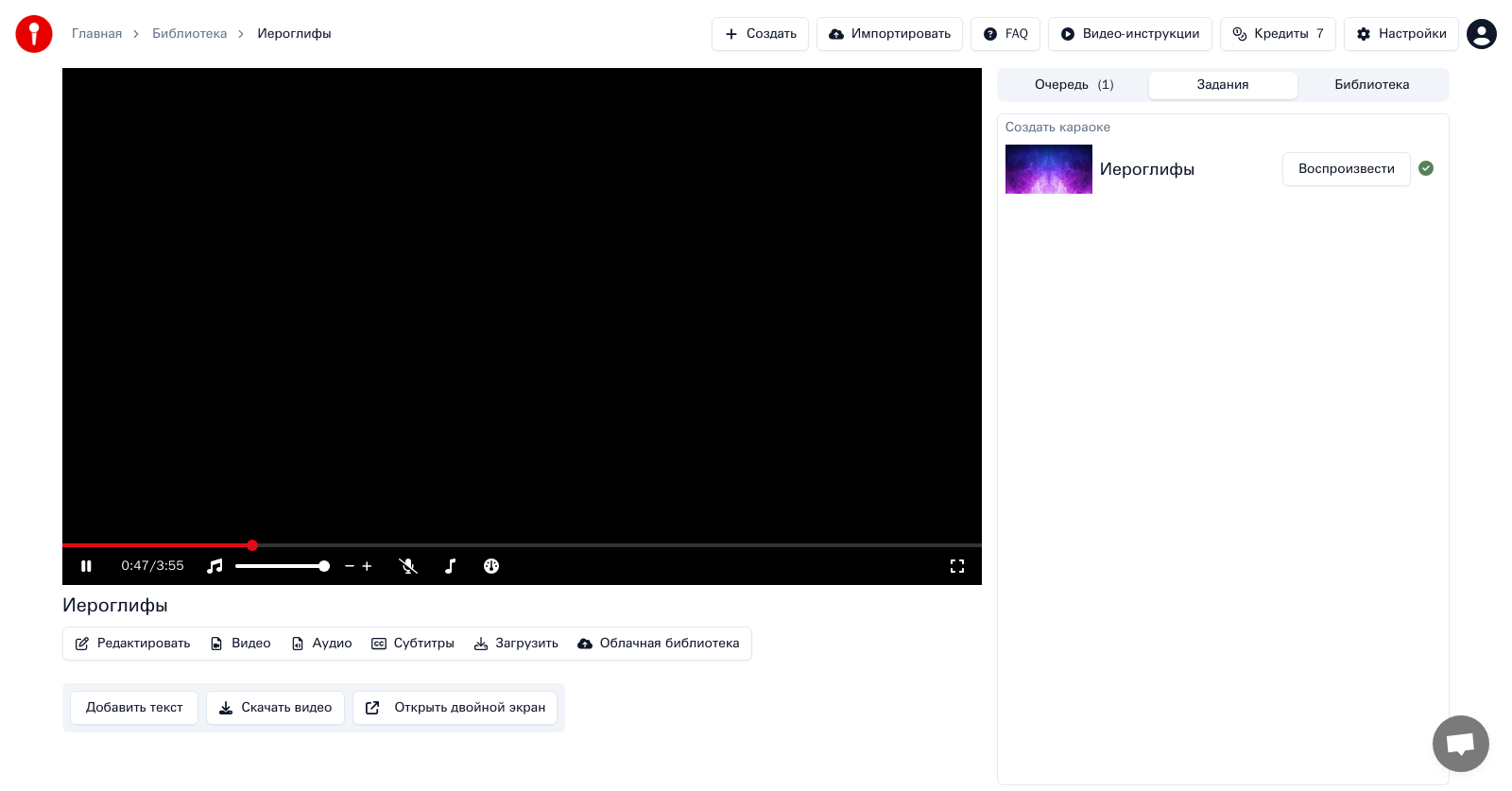 click on "Субтитры" at bounding box center [413, 644] 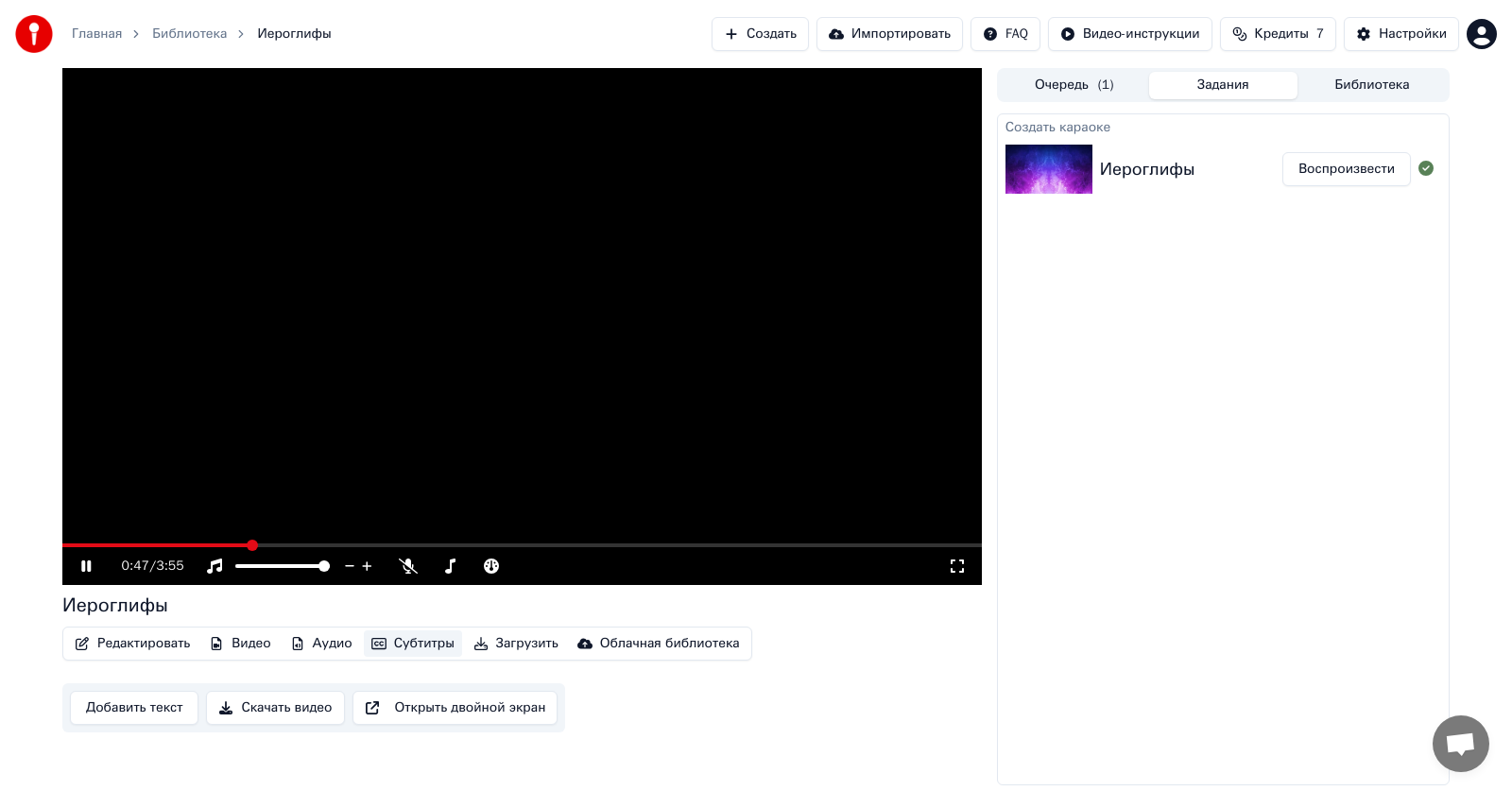click on "Субтитры" at bounding box center [413, 644] 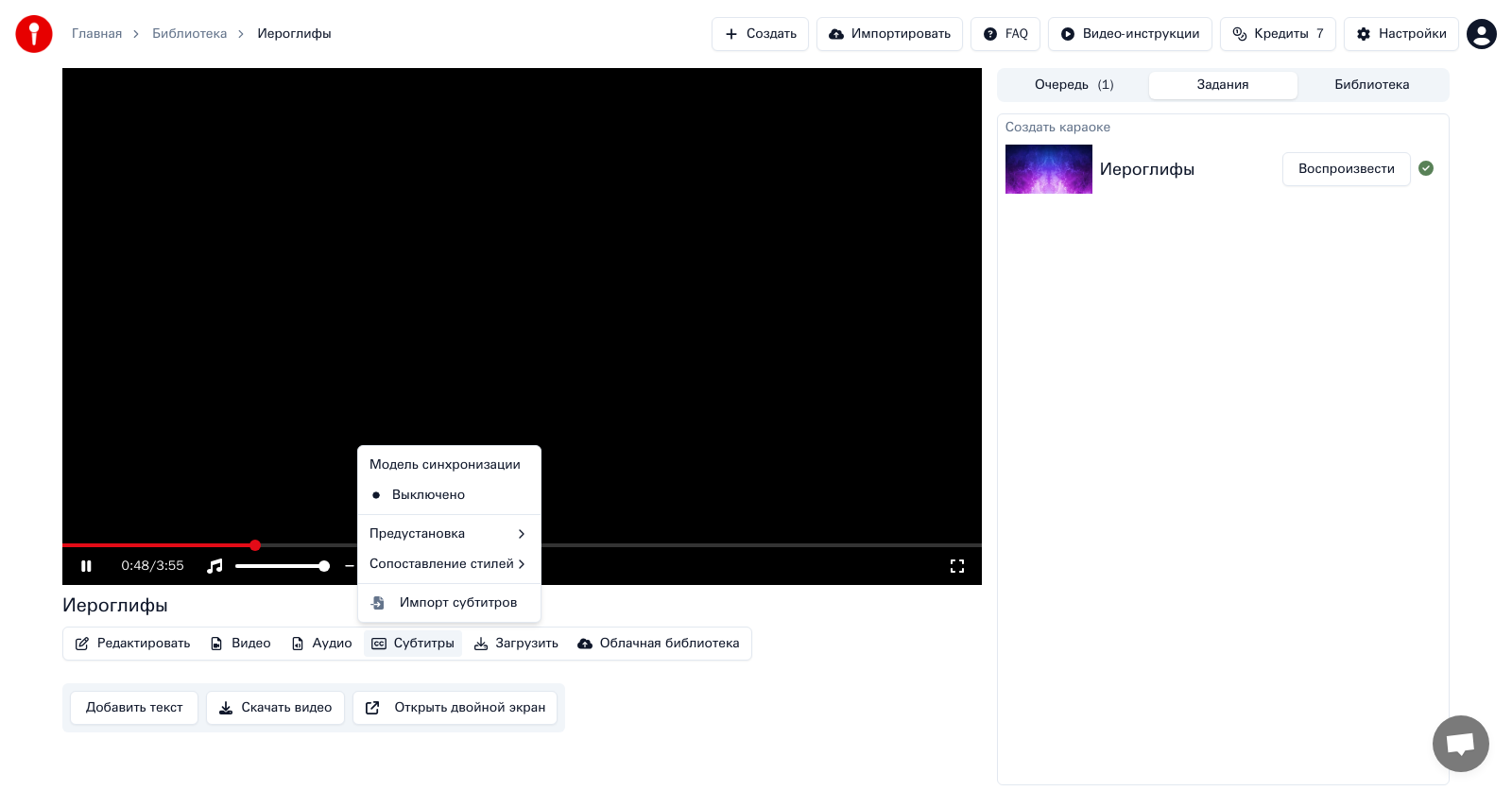 click on "Субтитры" at bounding box center [413, 644] 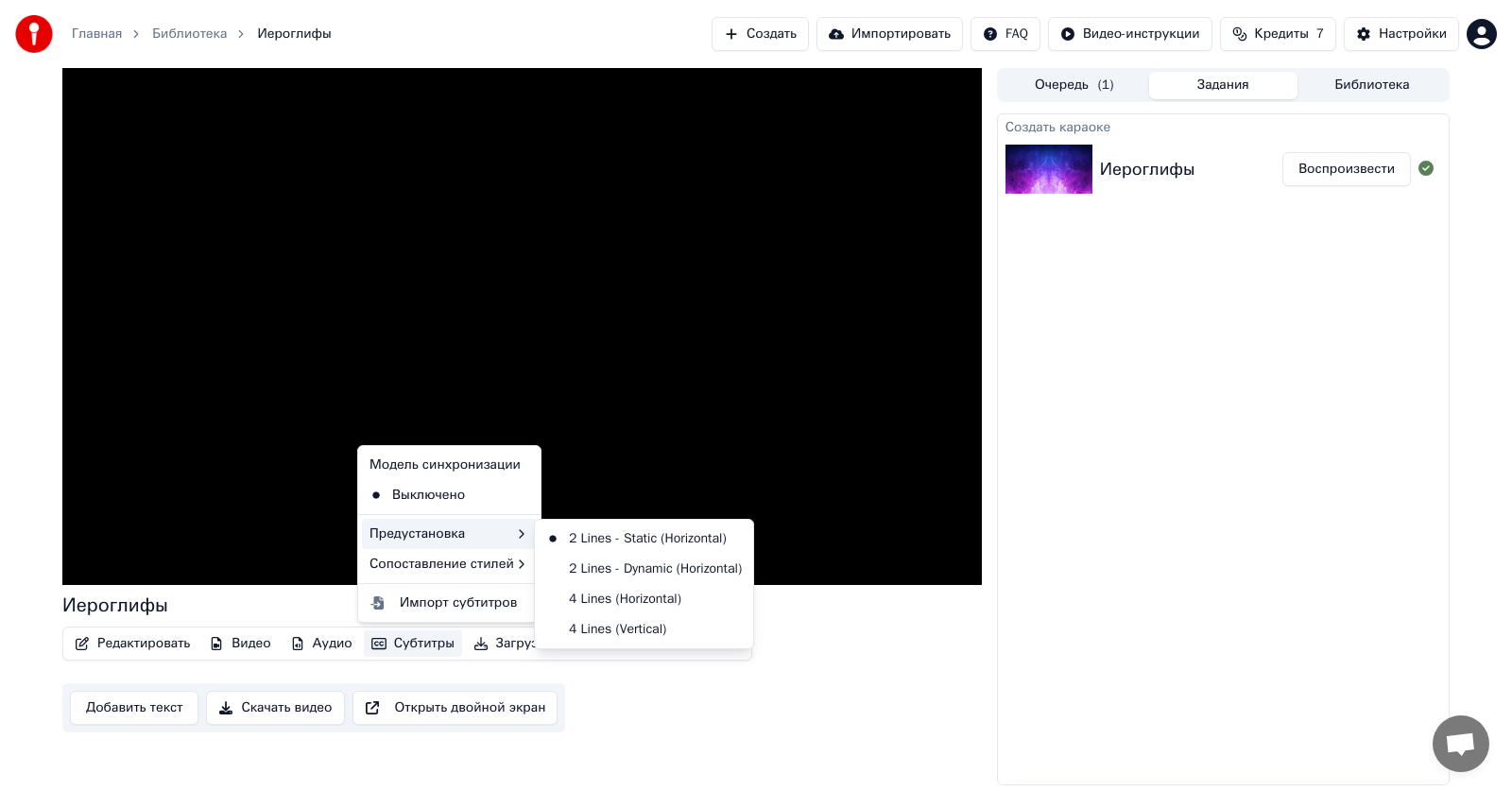 click on "Предустановка" at bounding box center (449, 534) 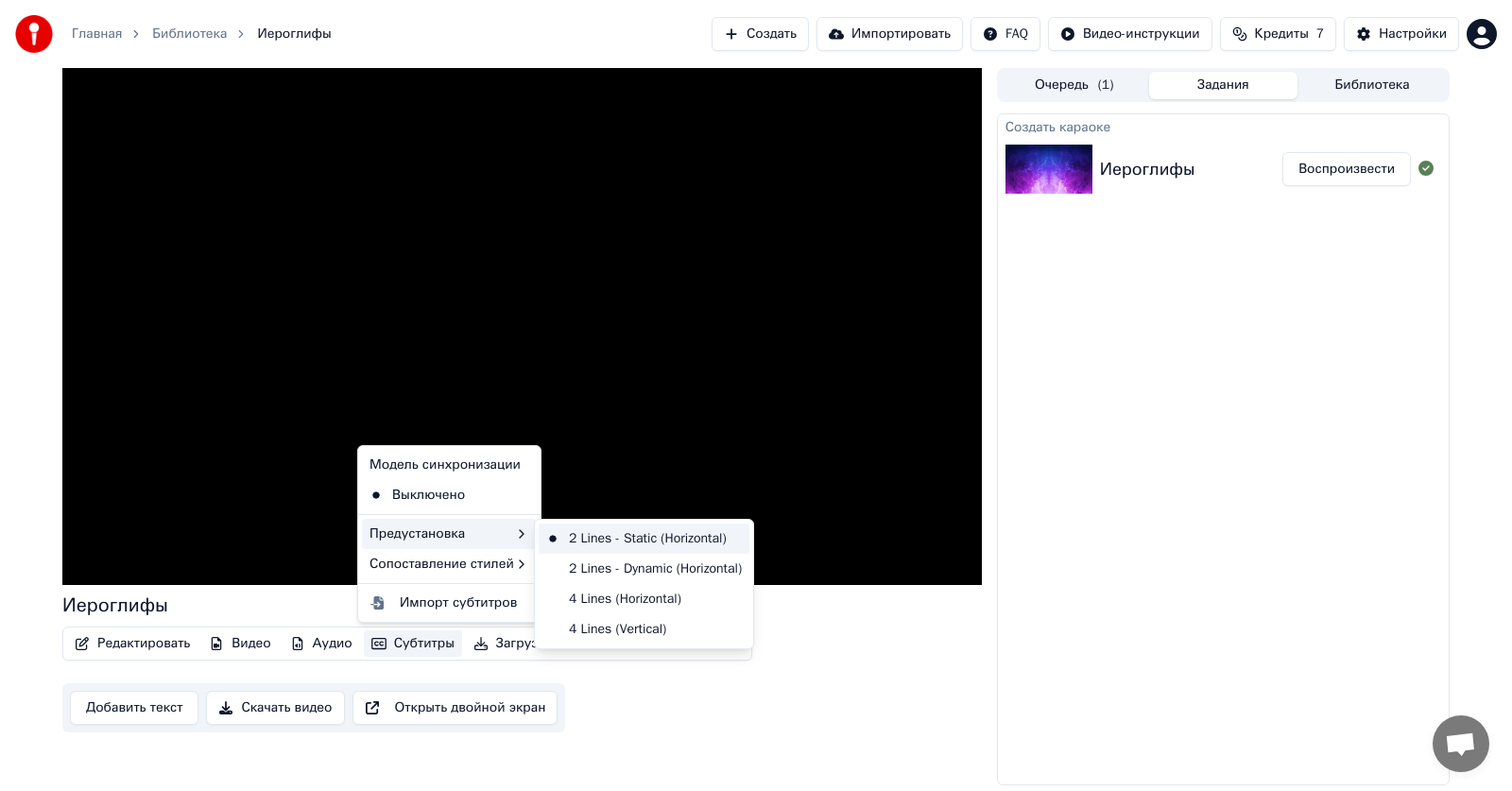 click on "2 Lines - Static (Horizontal)" at bounding box center (644, 539) 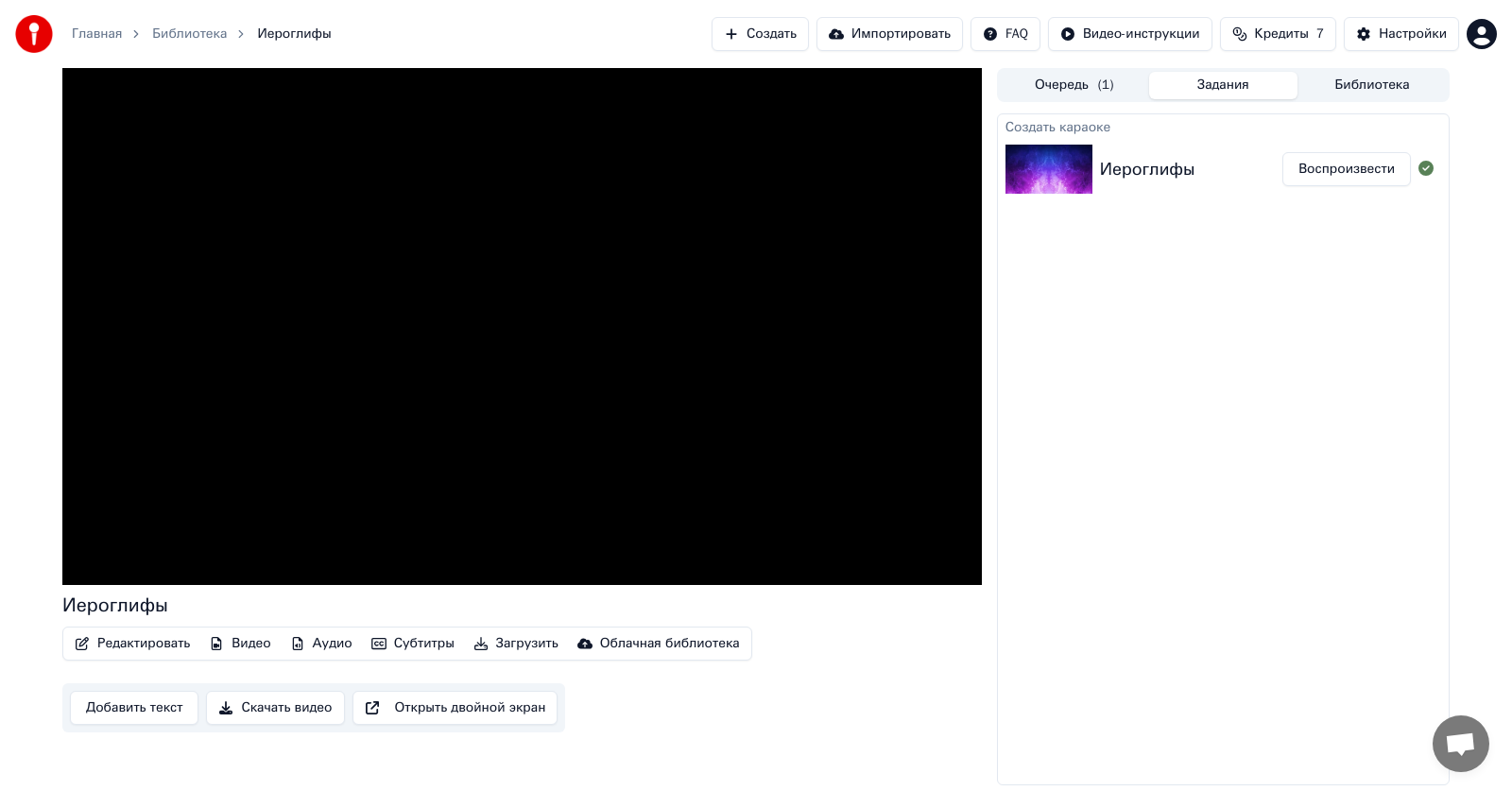 click on "Редактировать" at bounding box center [132, 644] 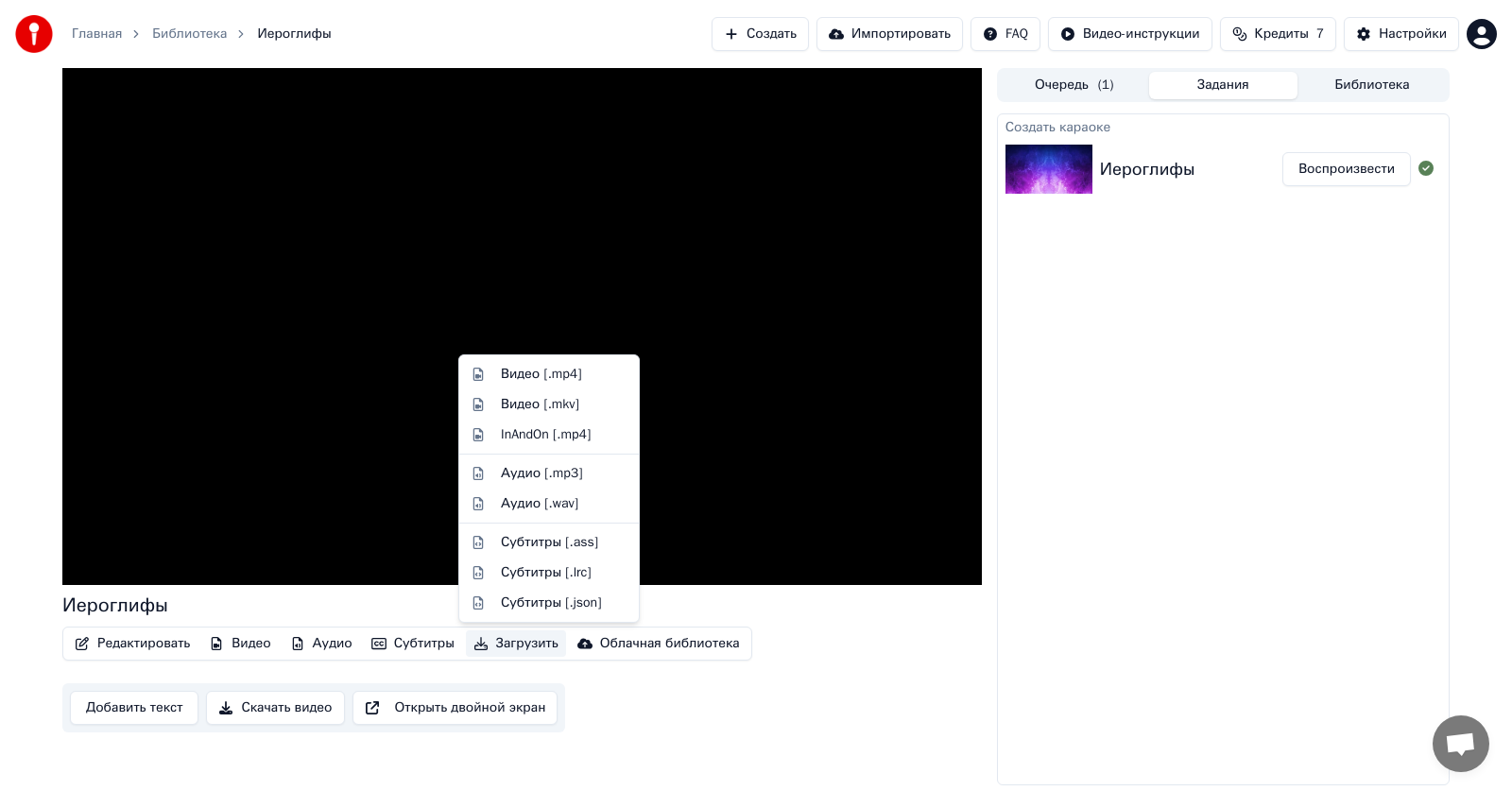 click on "Добавить текст" at bounding box center (134, 708) 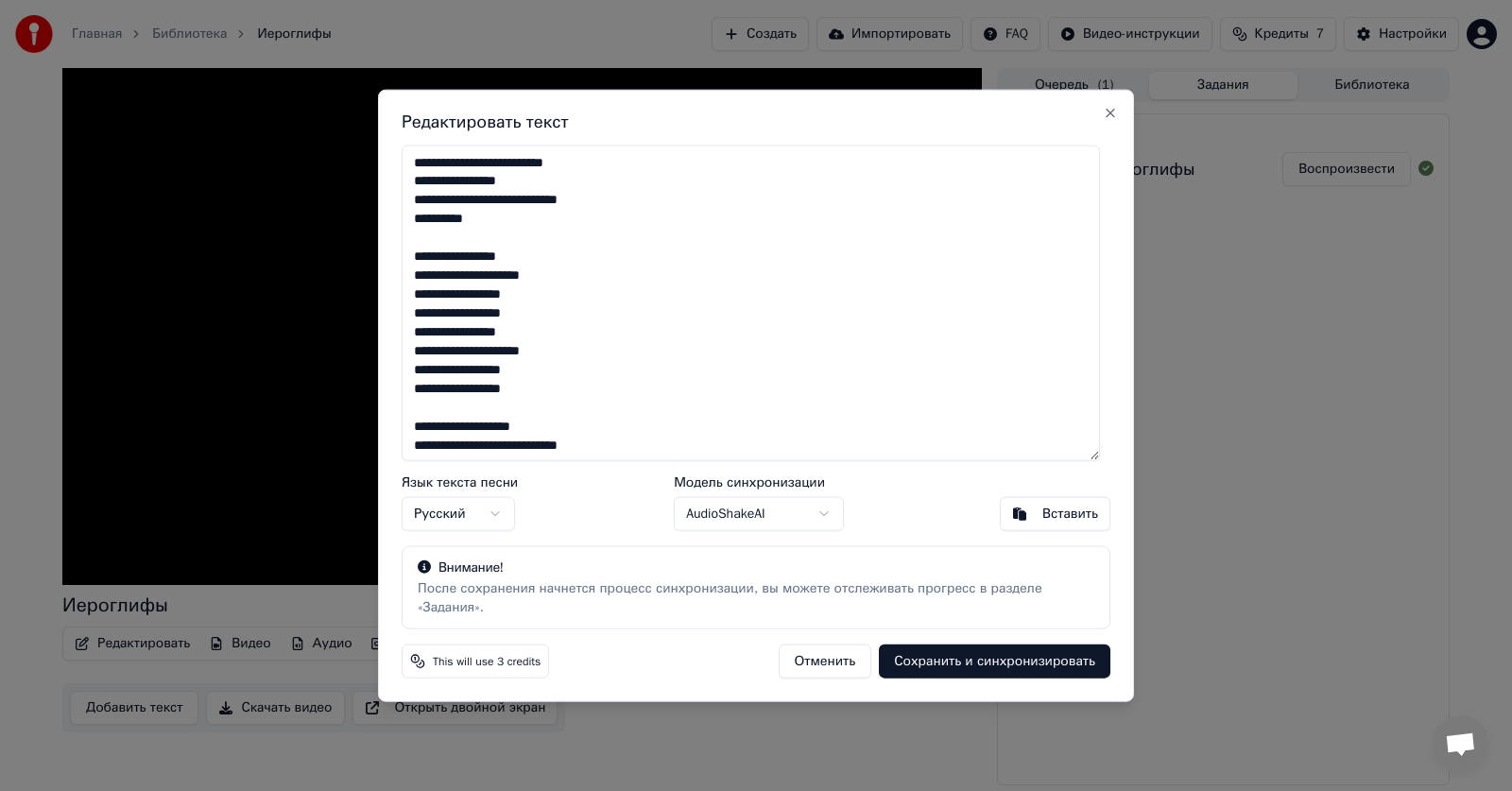 click on "Сохранить и синхронизировать" at bounding box center [994, 662] 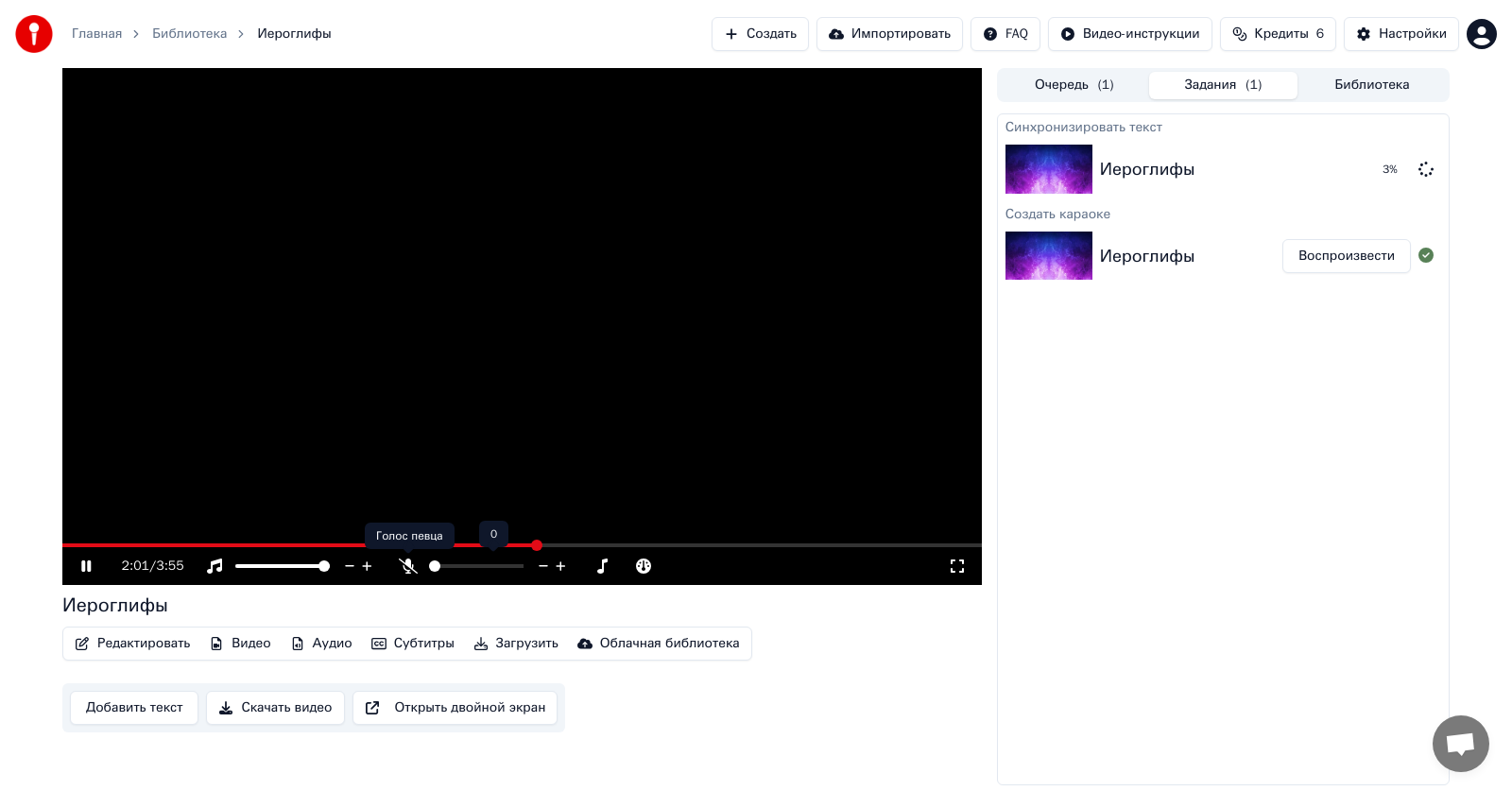 click 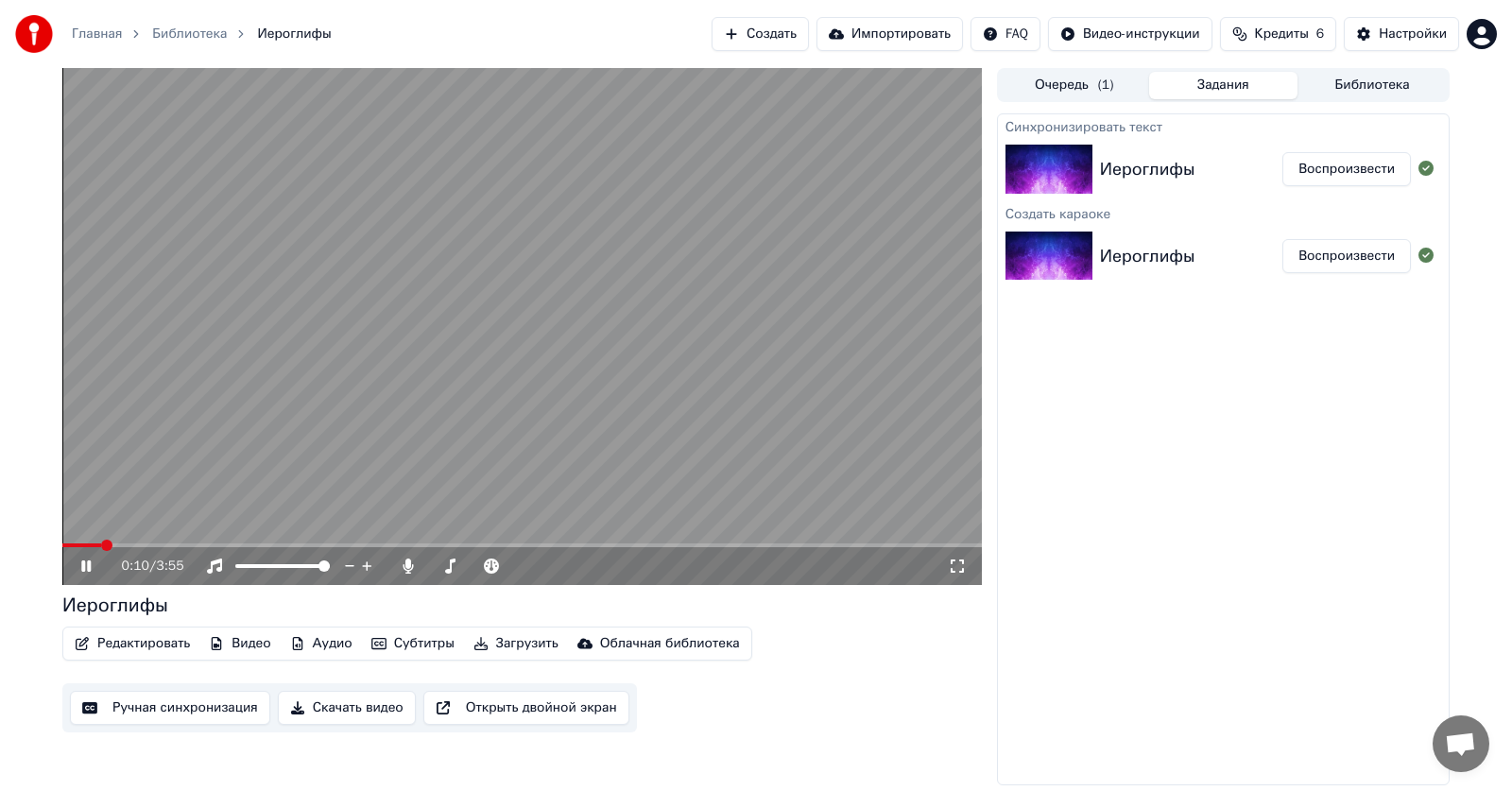click at bounding box center (81, 545) 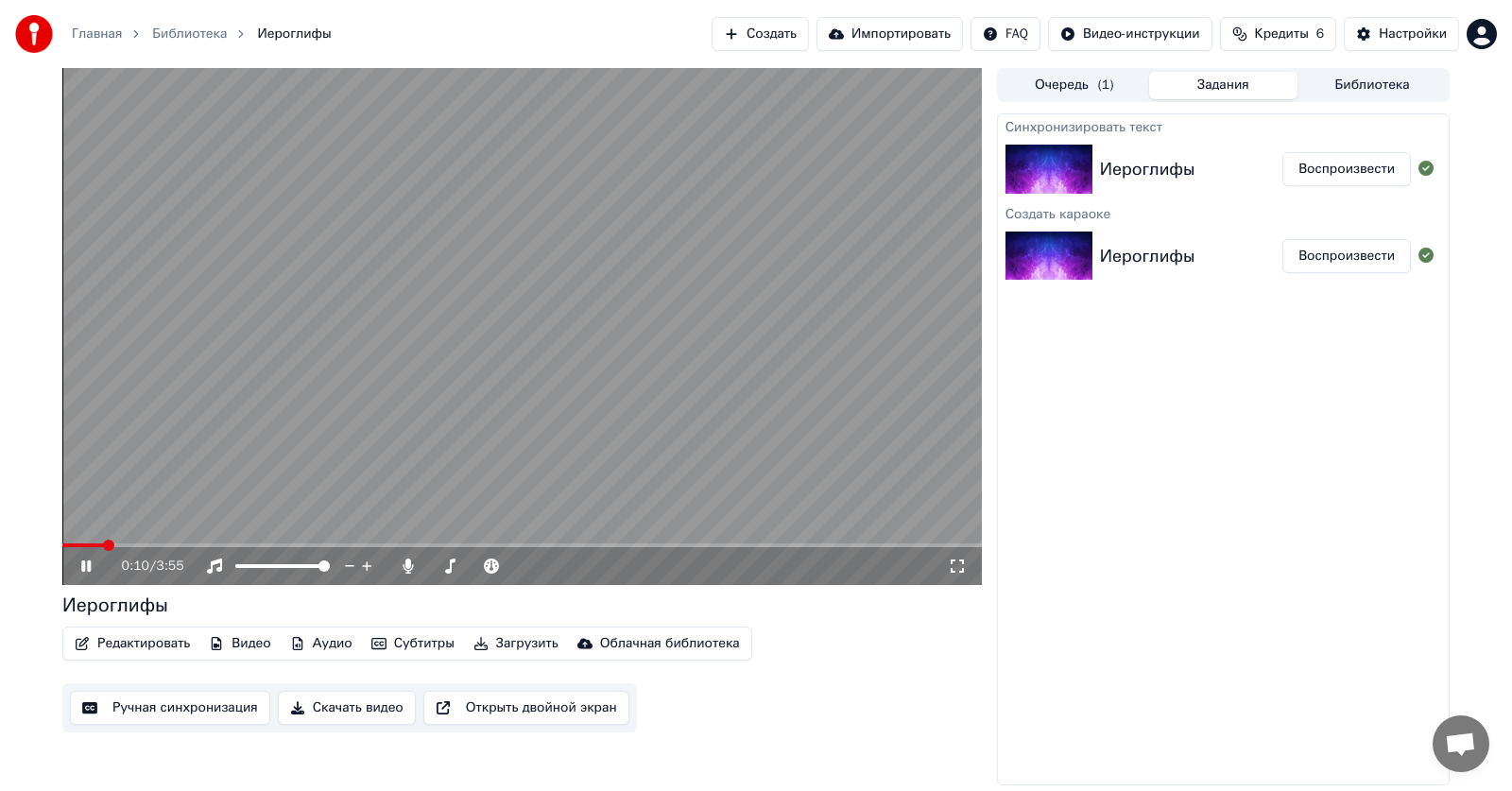click at bounding box center [83, 545] 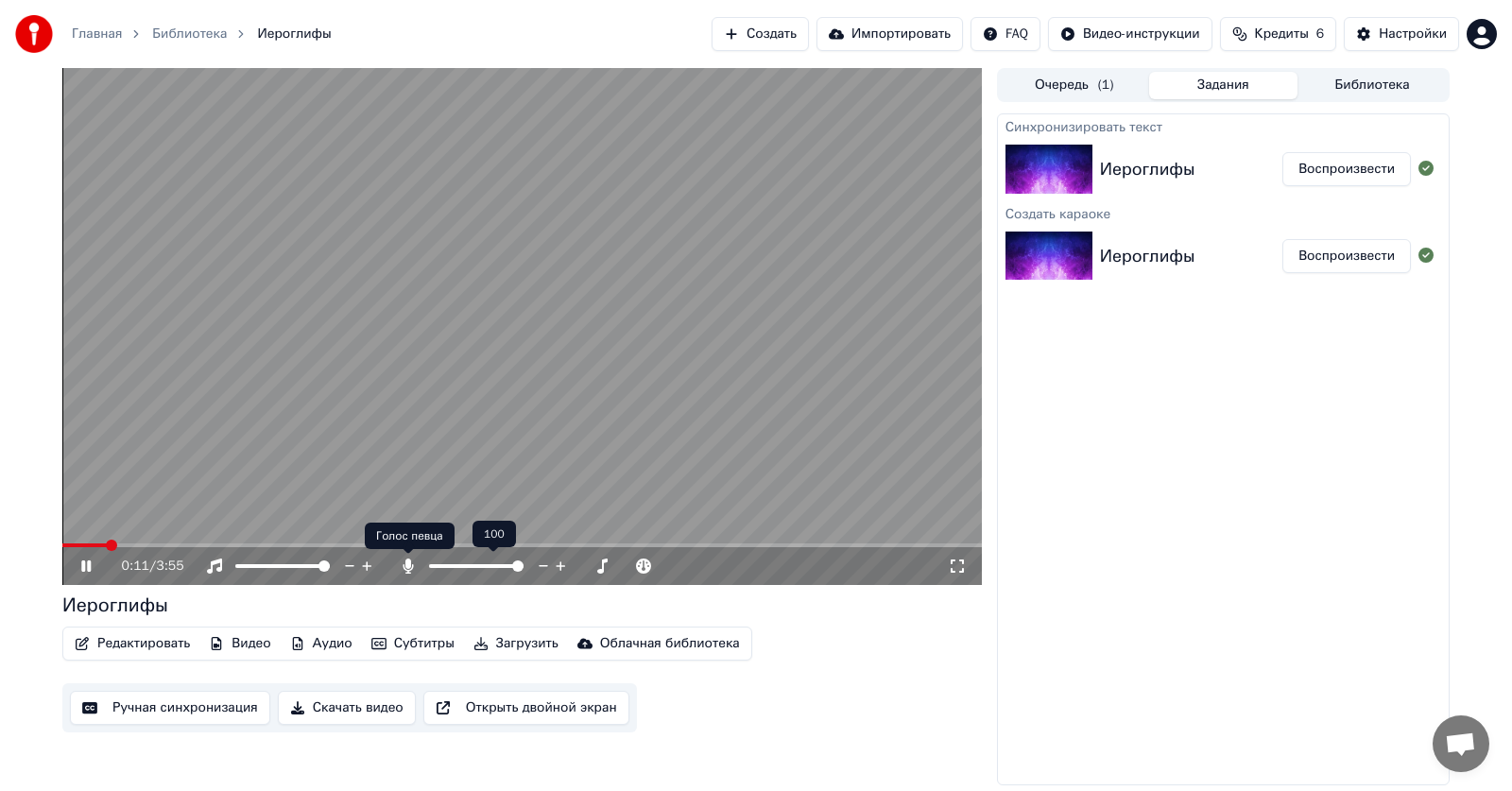click 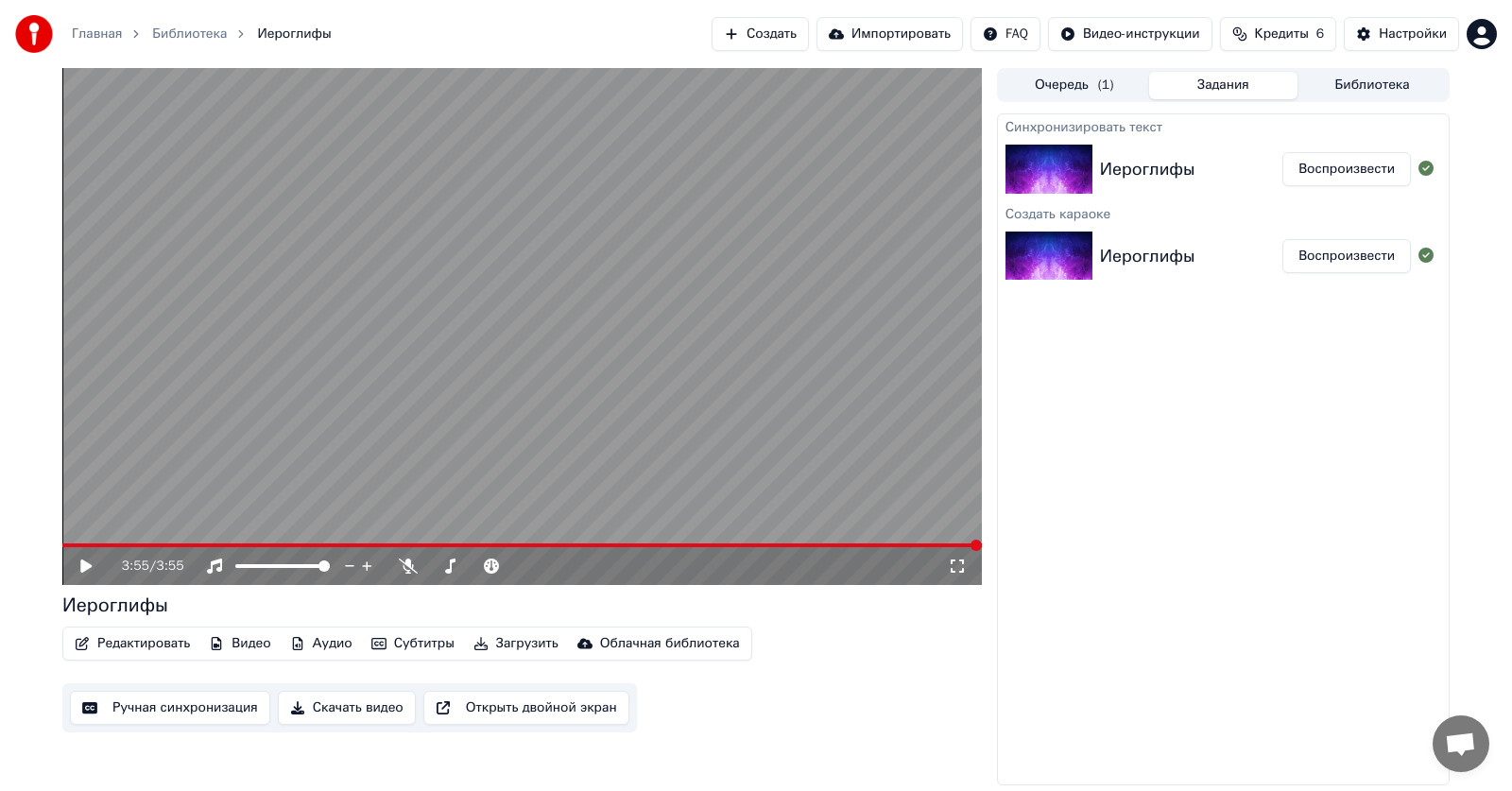 click 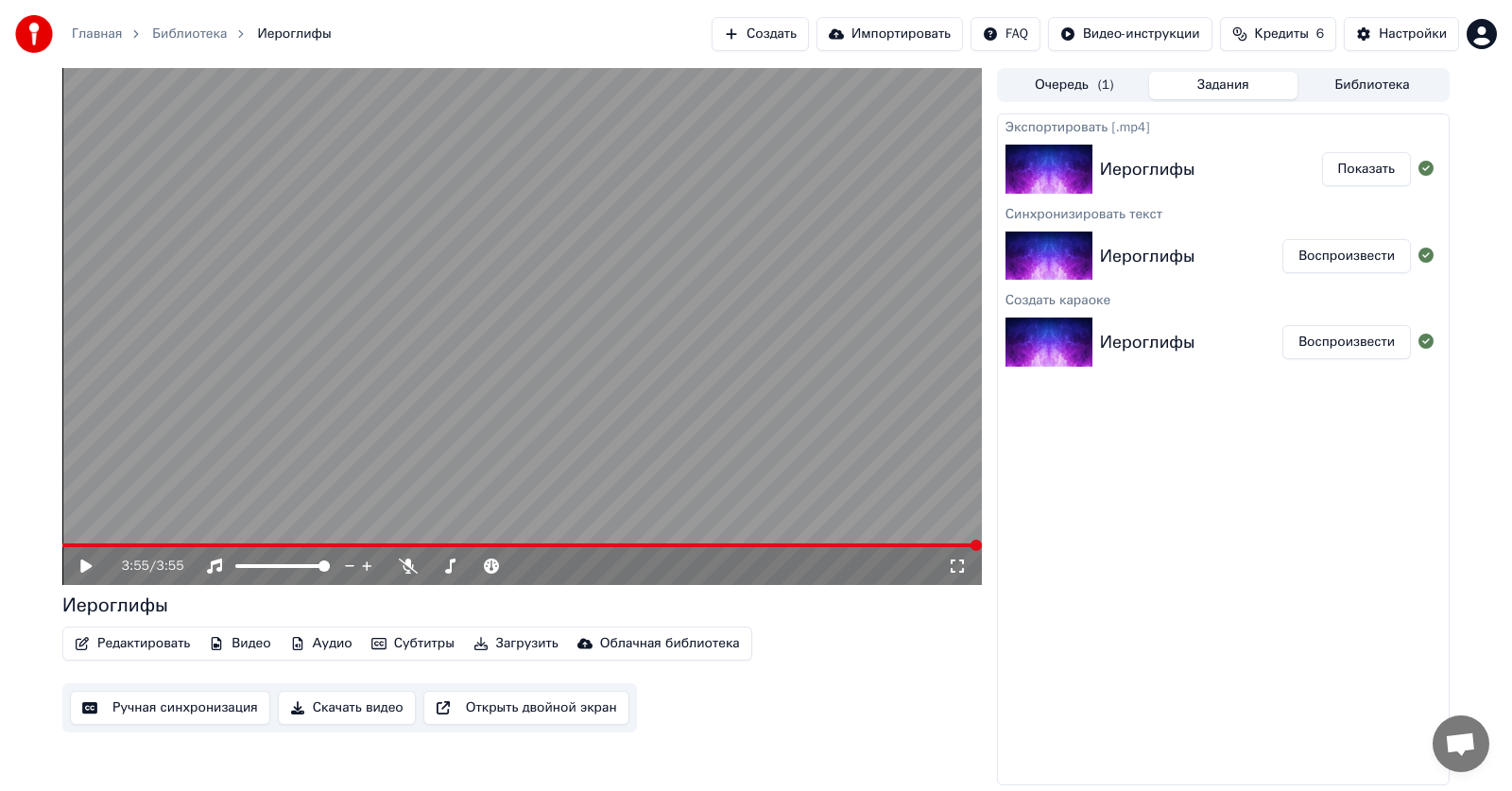 click on "Показать" at bounding box center [1366, 169] 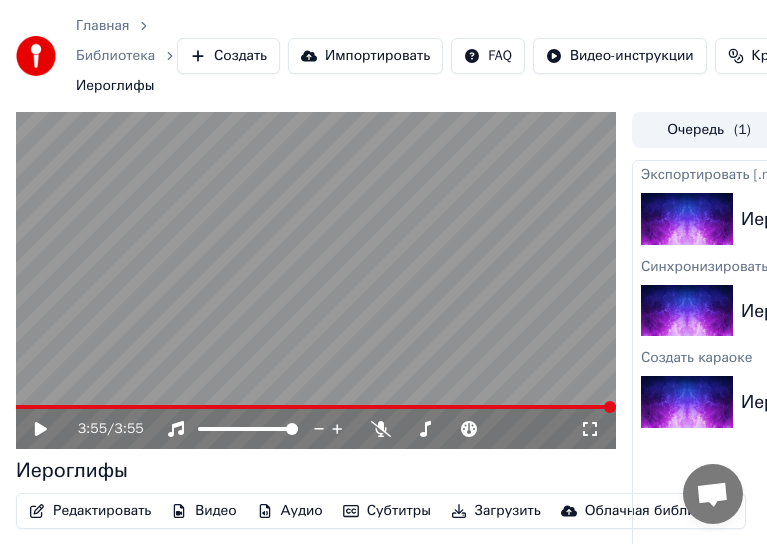 drag, startPoint x: 402, startPoint y: 7, endPoint x: 575, endPoint y: 300, distance: 340.26166 